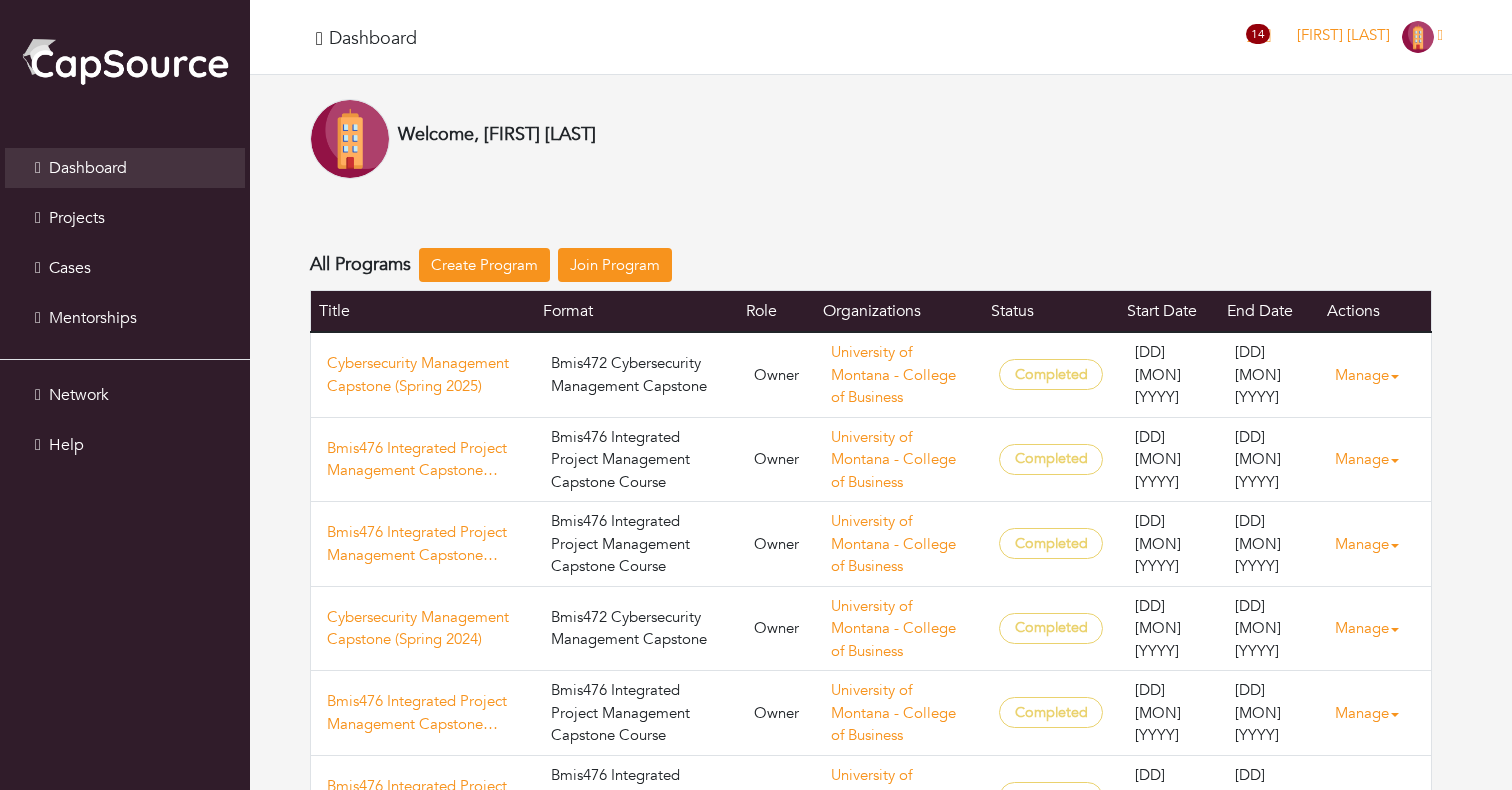 scroll, scrollTop: 0, scrollLeft: 0, axis: both 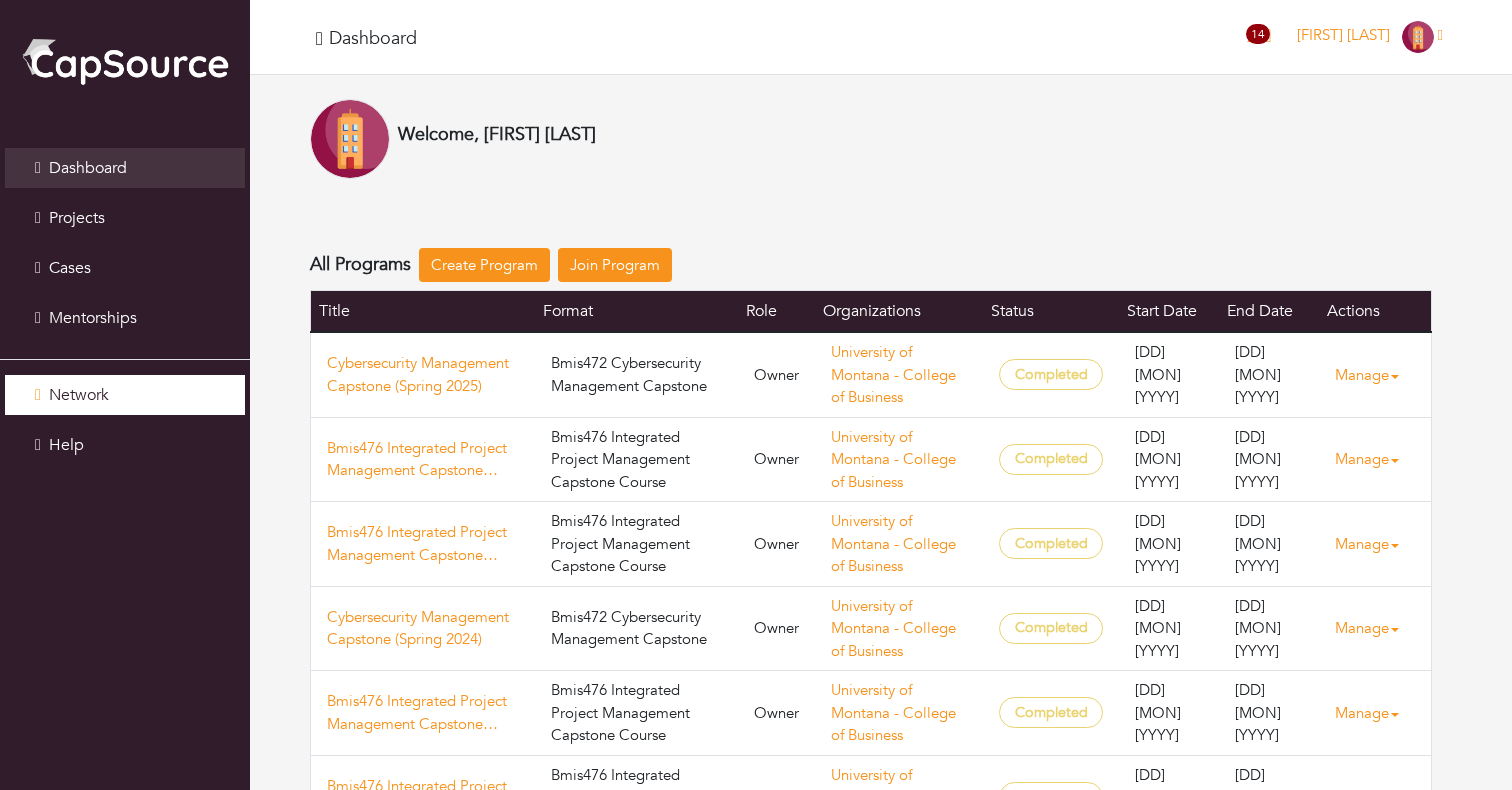 click on "Network" at bounding box center (125, 395) 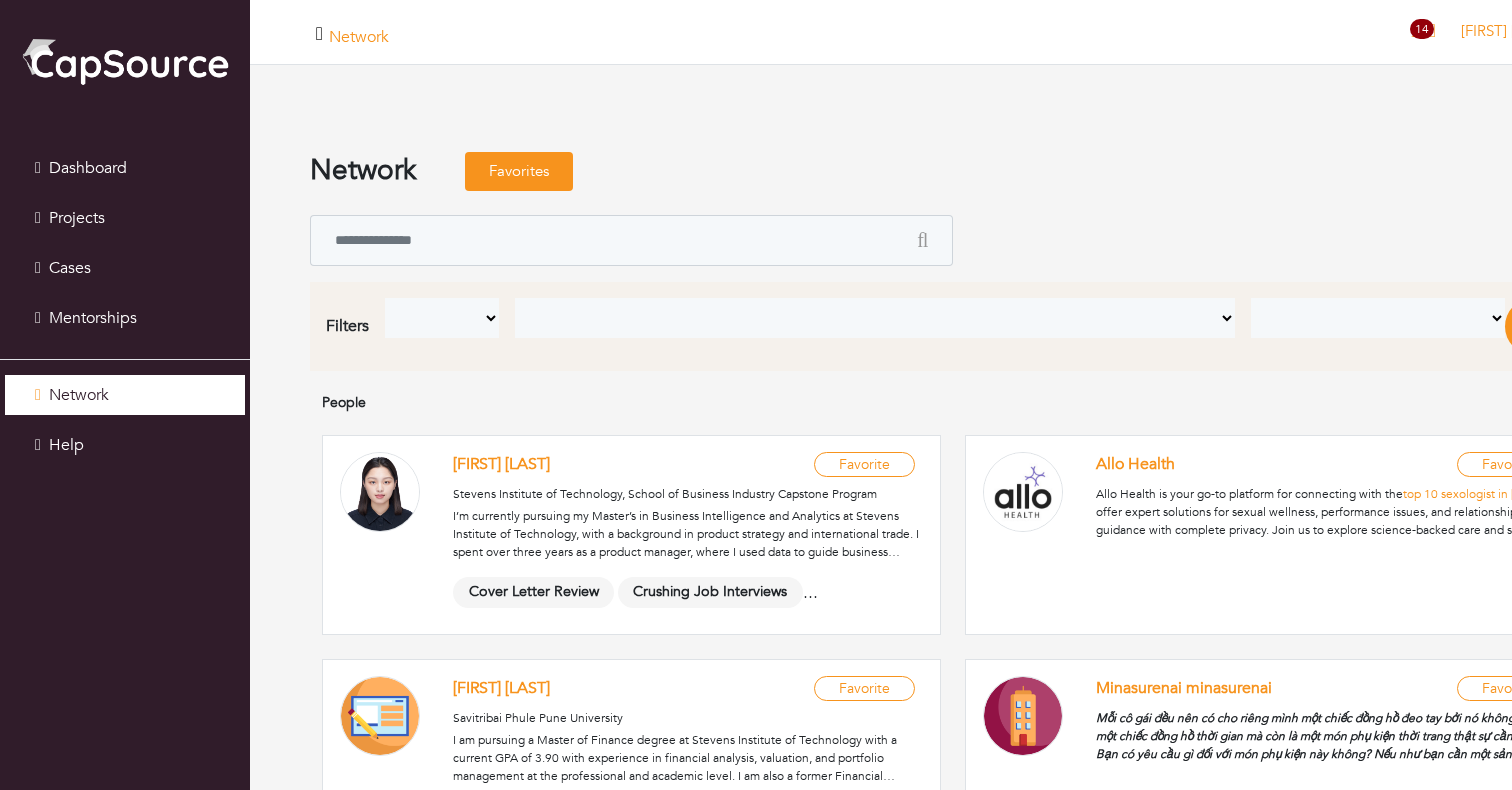 scroll, scrollTop: 0, scrollLeft: 0, axis: both 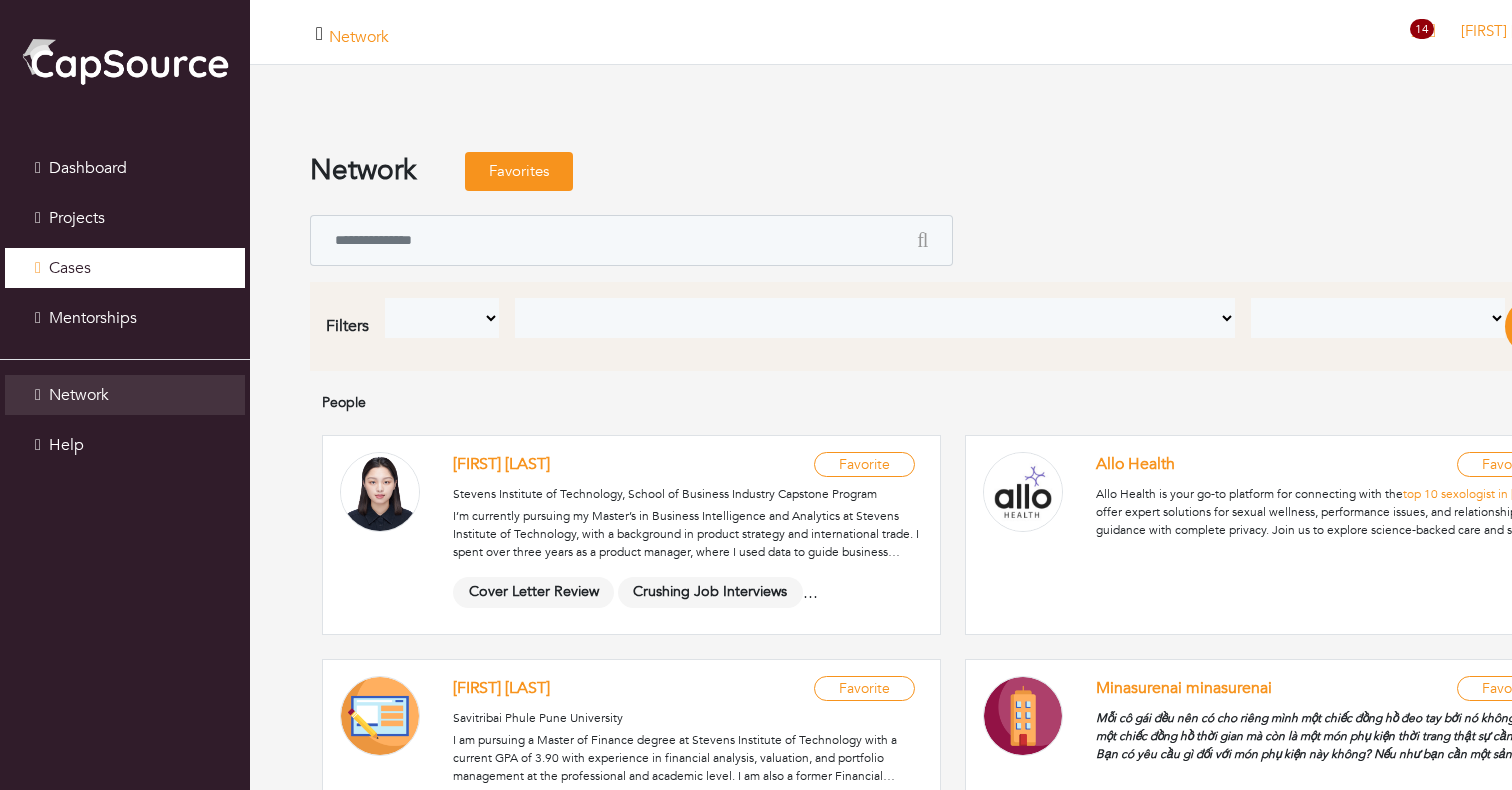 click on "Cases" at bounding box center (125, 268) 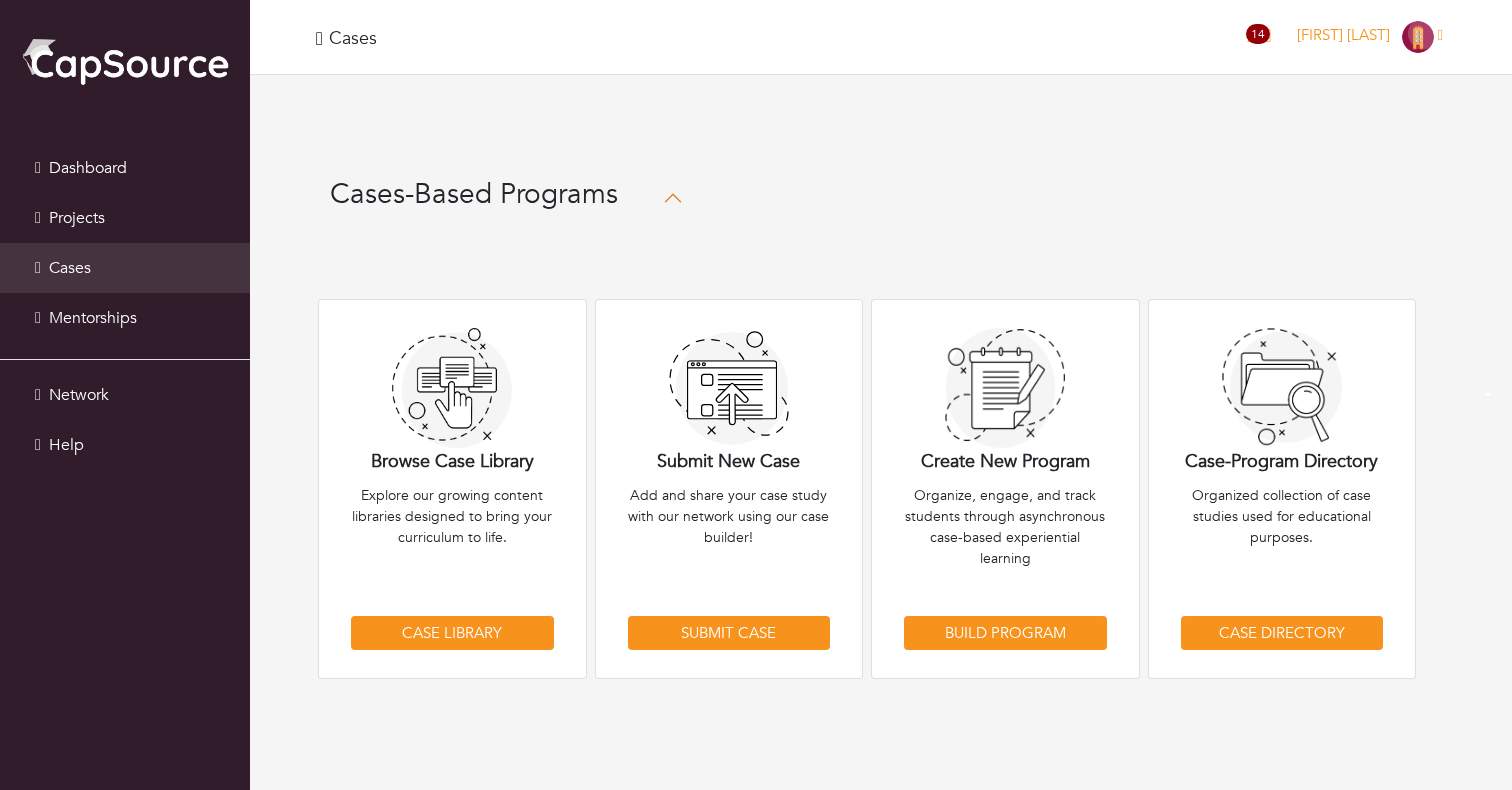 scroll, scrollTop: 0, scrollLeft: 0, axis: both 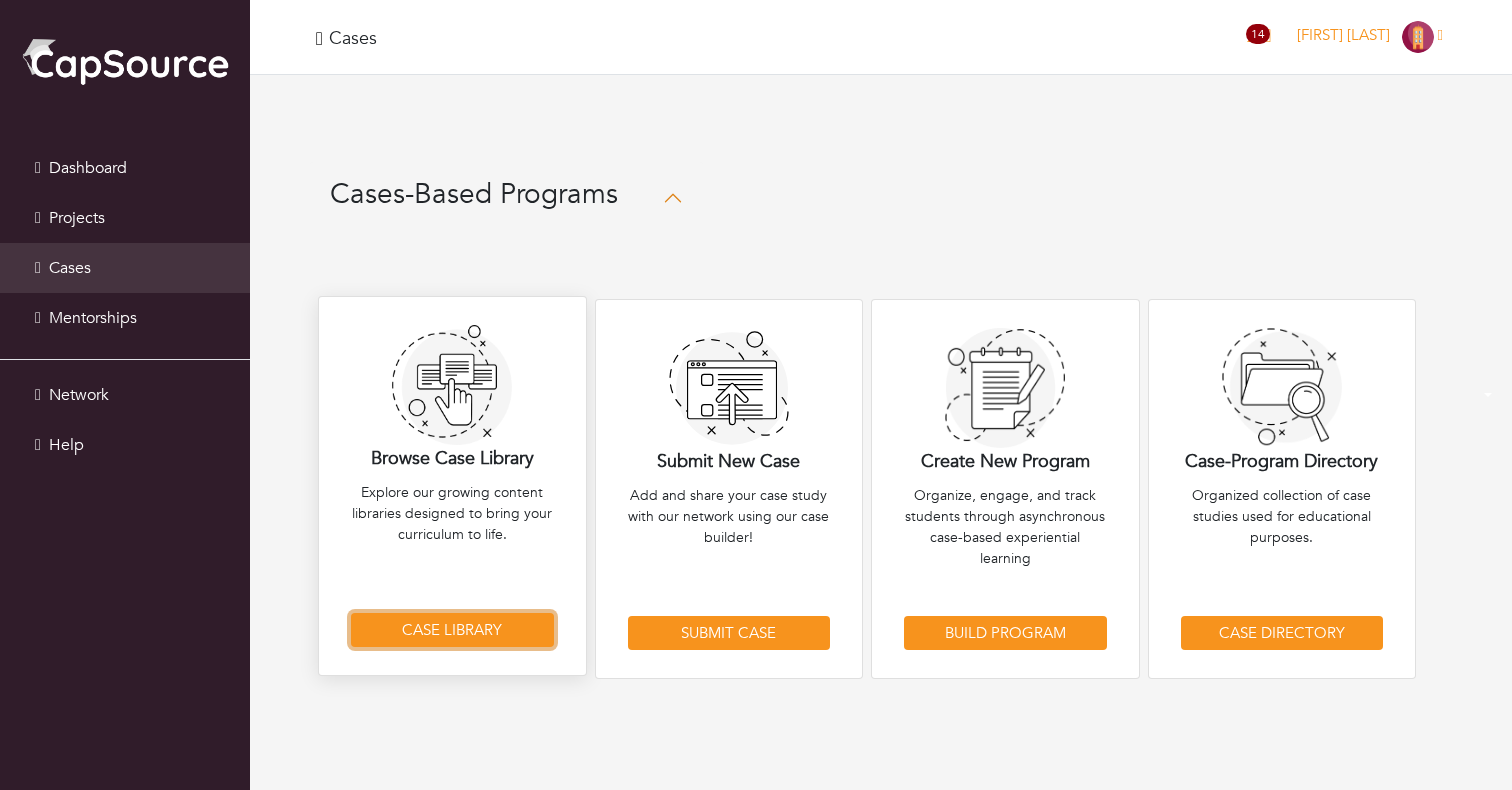 click on "Case Library" at bounding box center (452, 630) 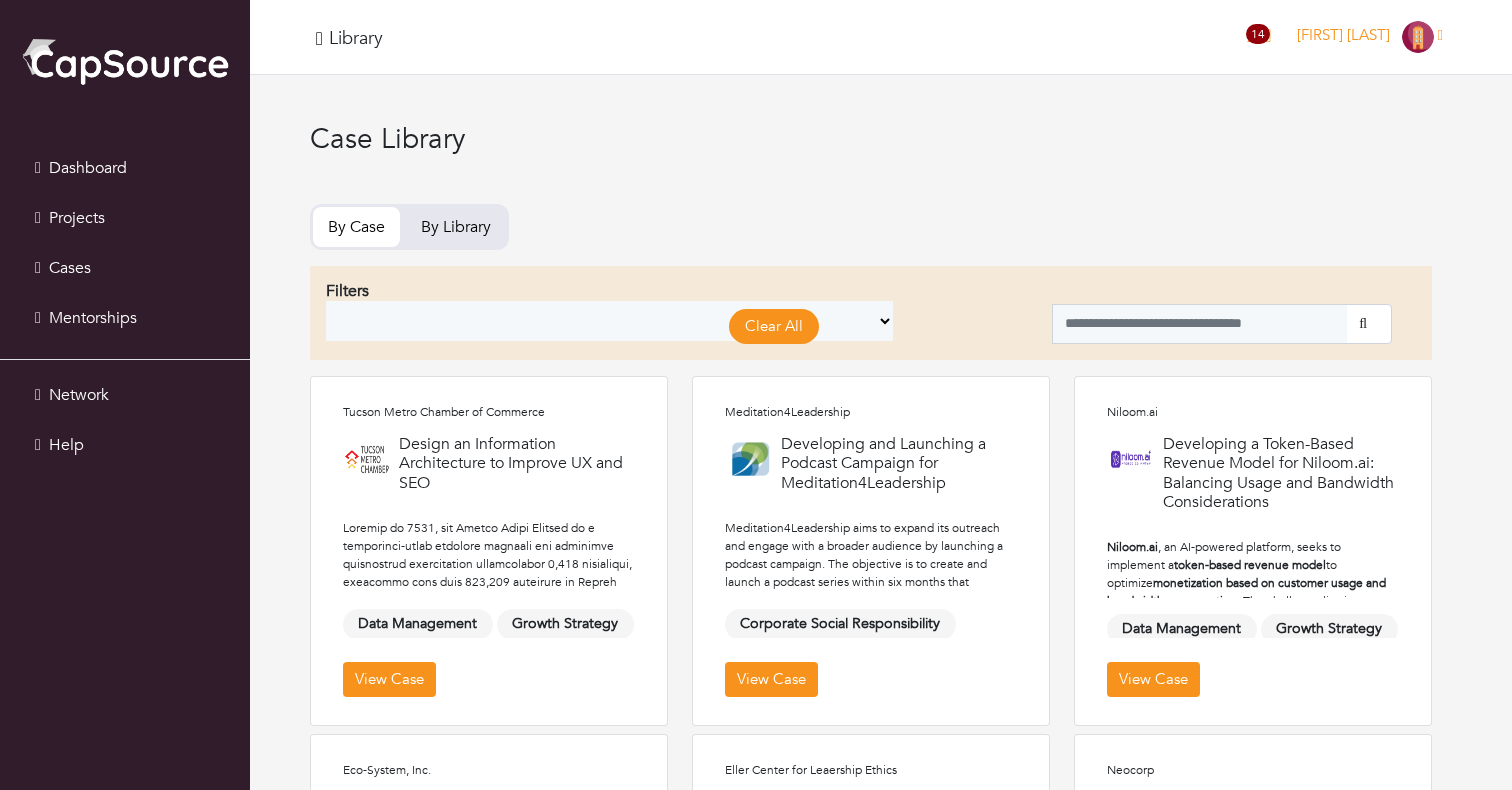 scroll, scrollTop: 0, scrollLeft: 0, axis: both 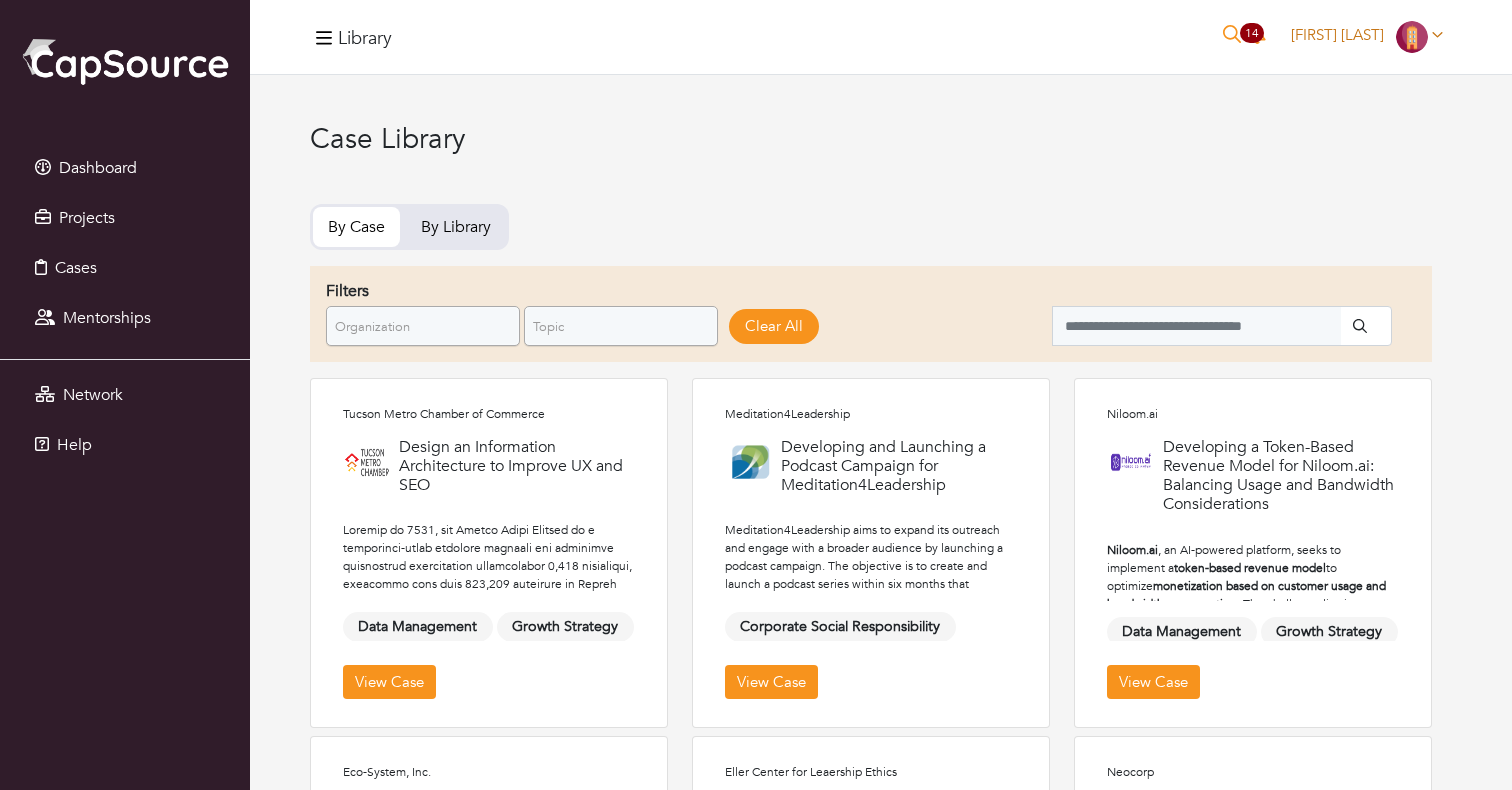 click on "[FIRST] [LAST]" at bounding box center (1337, 35) 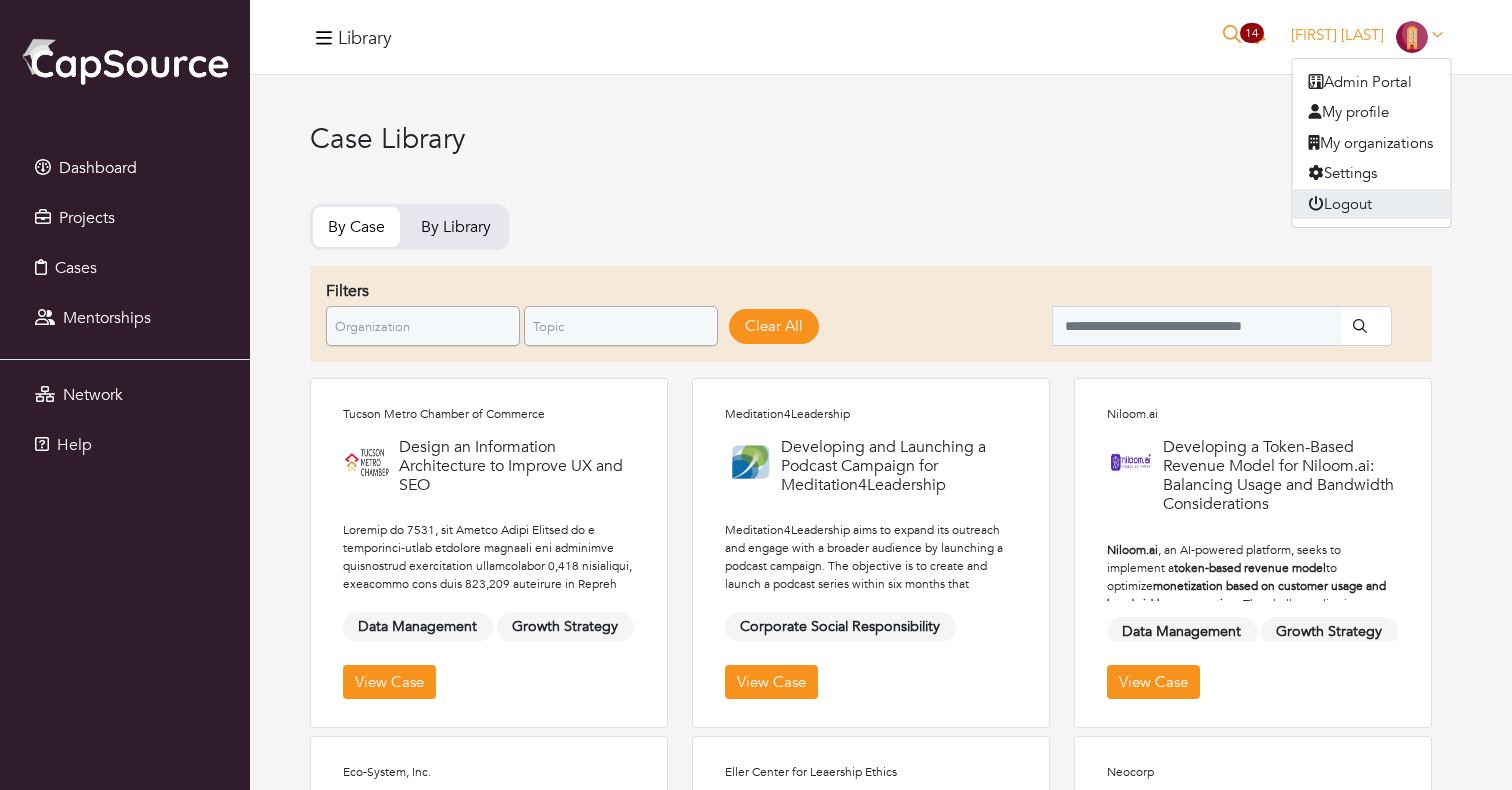 click on "Logout" at bounding box center (1372, 204) 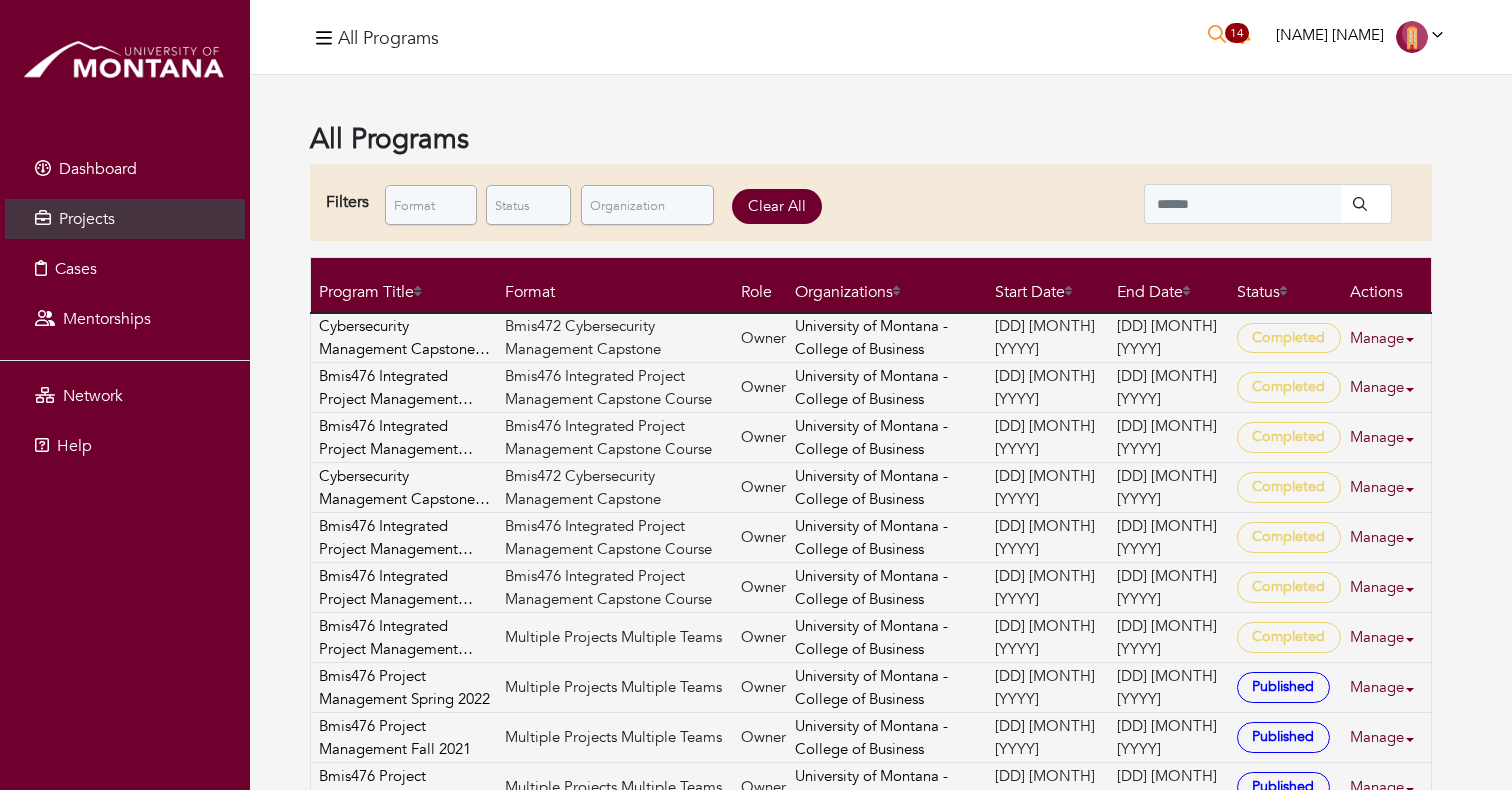 scroll, scrollTop: 0, scrollLeft: 0, axis: both 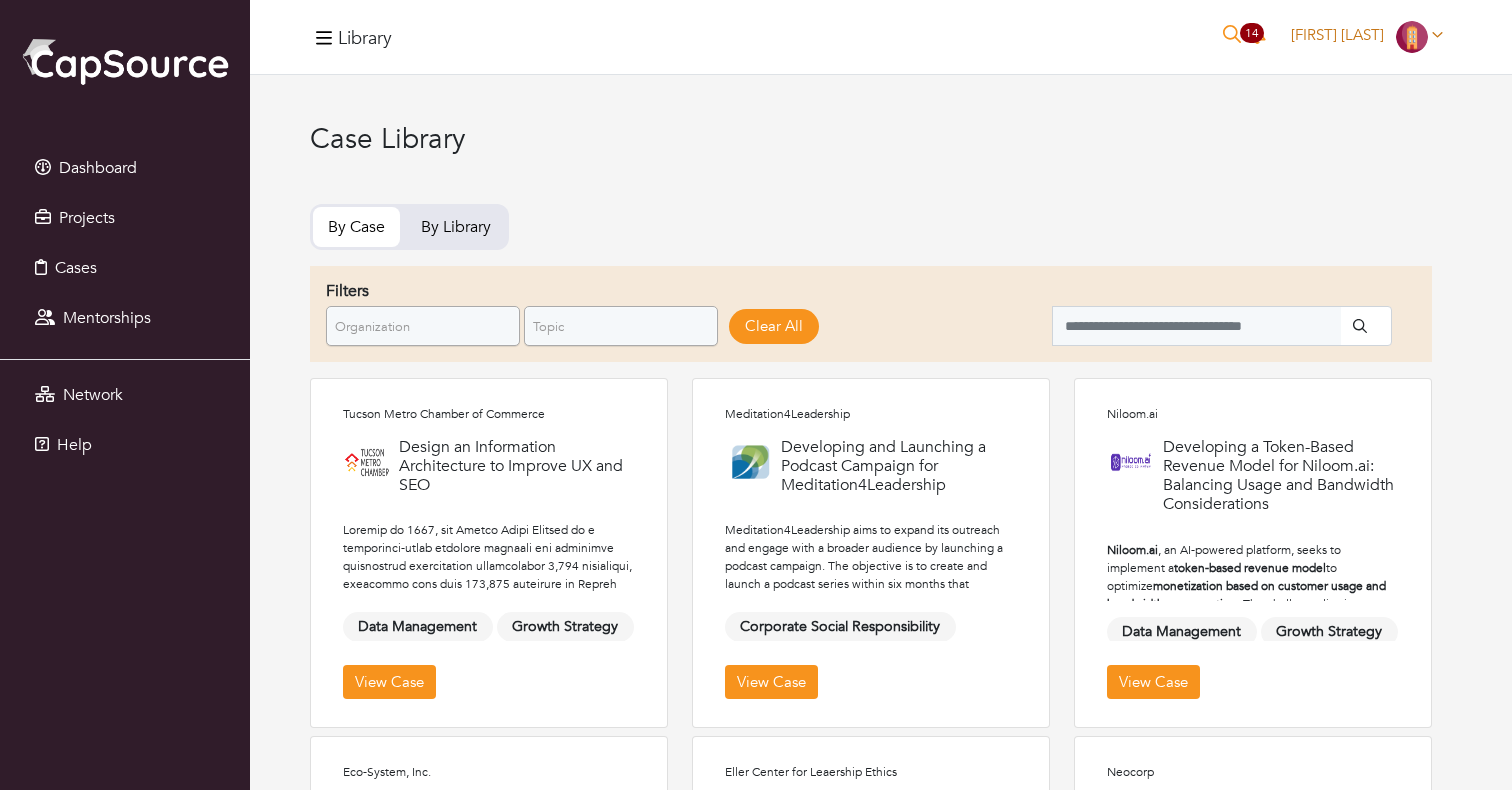 click on "[FIRST] [LAST]" at bounding box center (1337, 35) 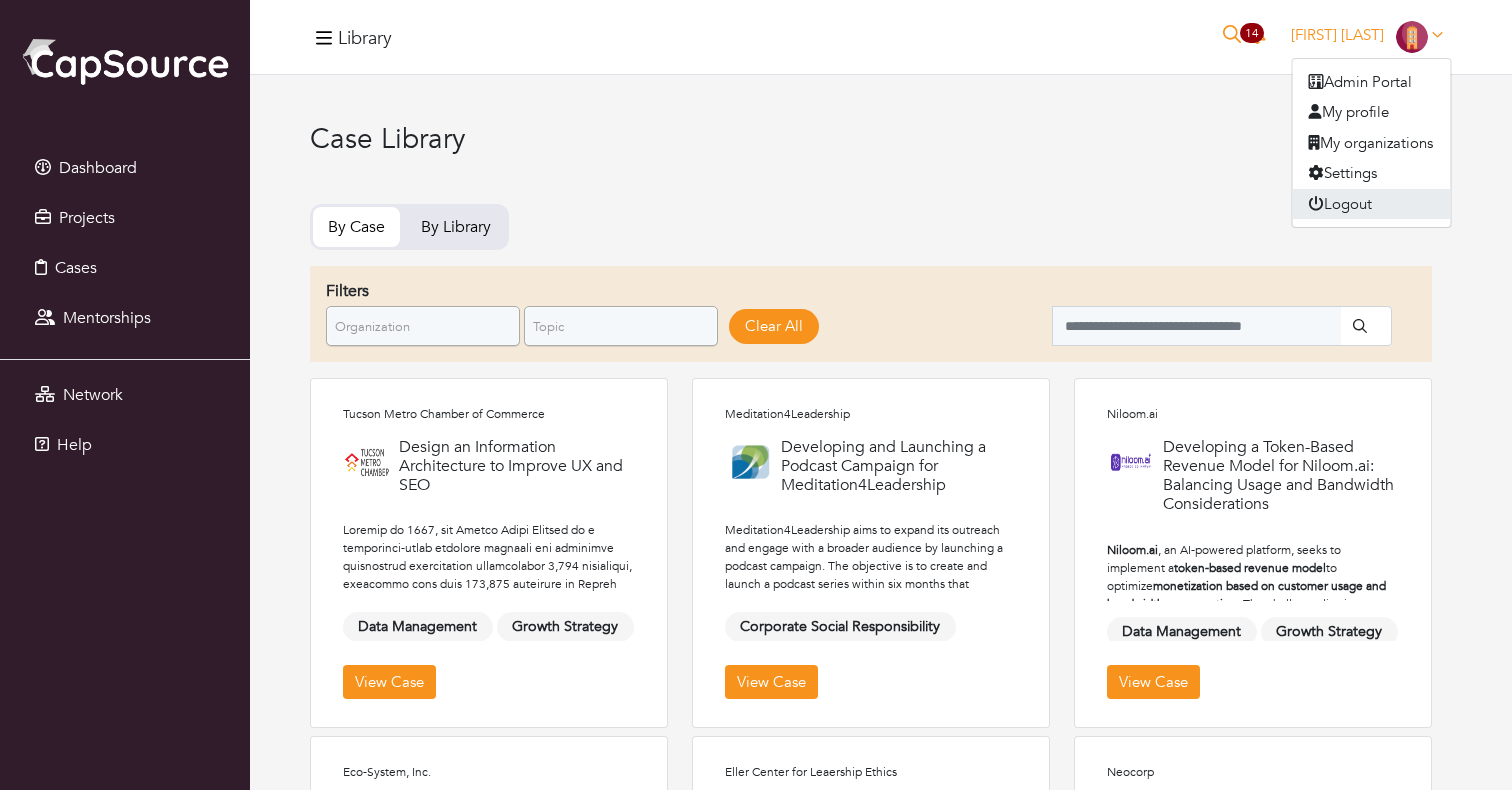 click on "Logout" at bounding box center [1372, 204] 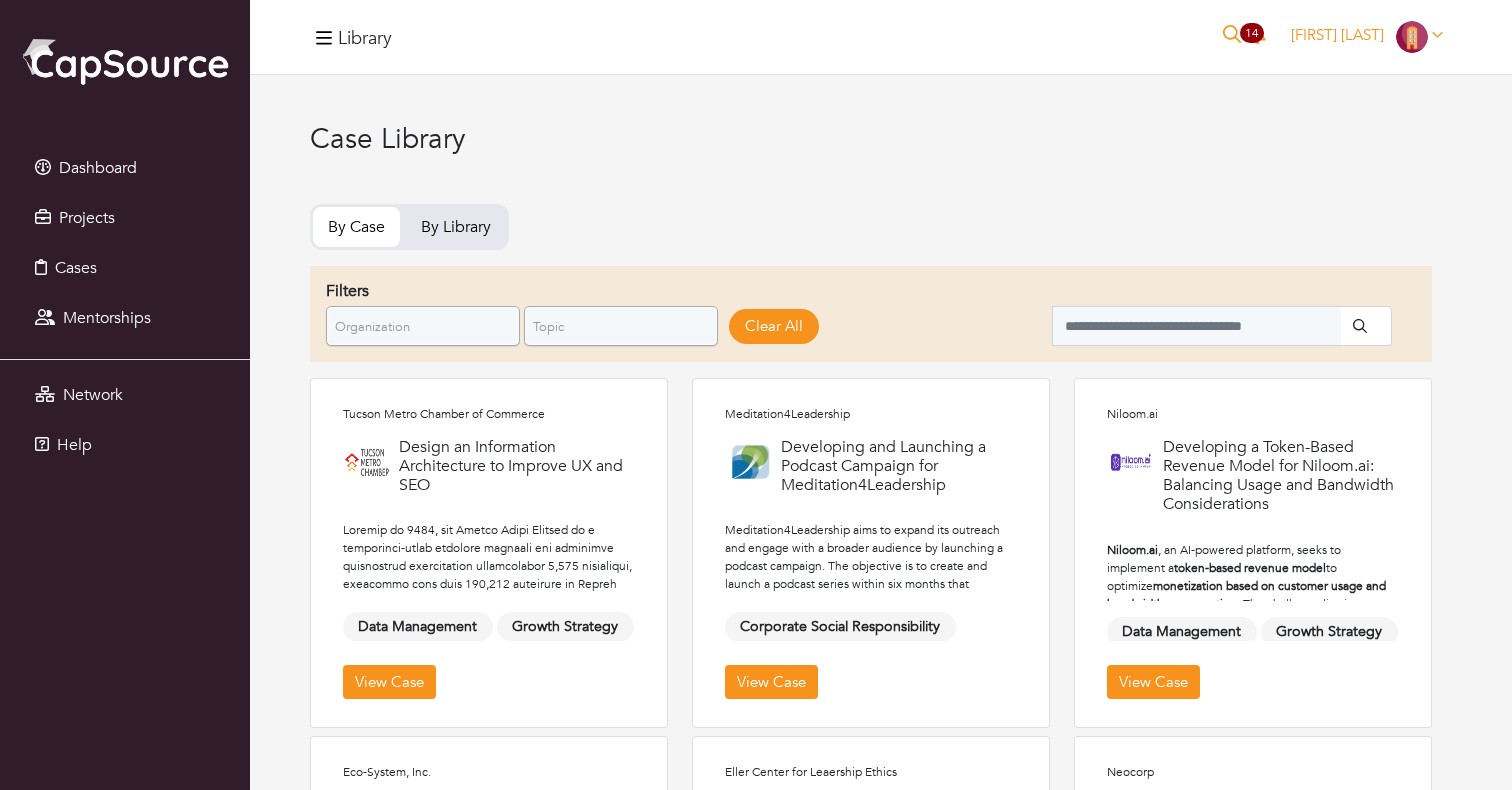 scroll, scrollTop: 0, scrollLeft: 0, axis: both 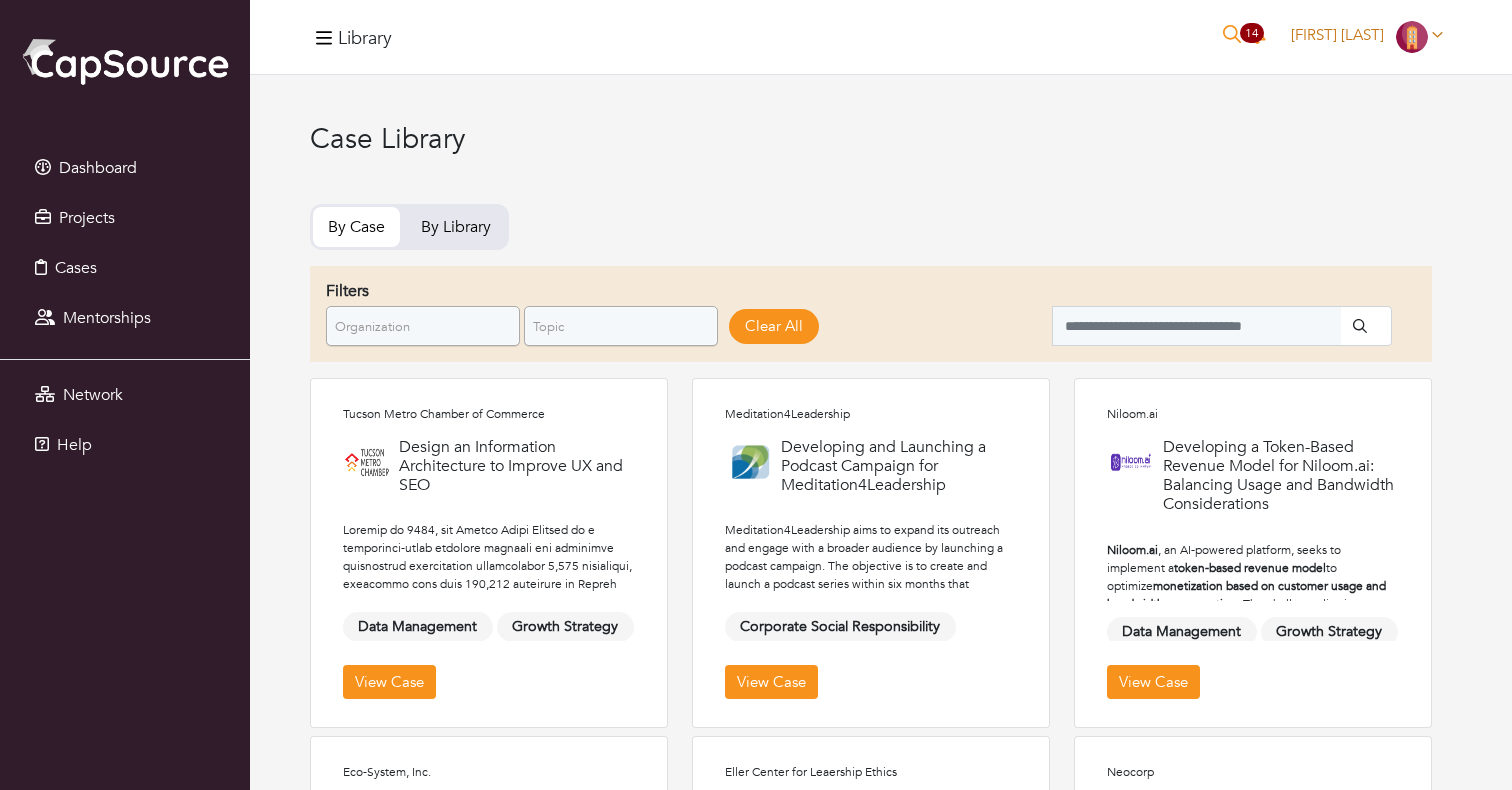 click on "[FIRST] [LAST]" at bounding box center [1367, 35] 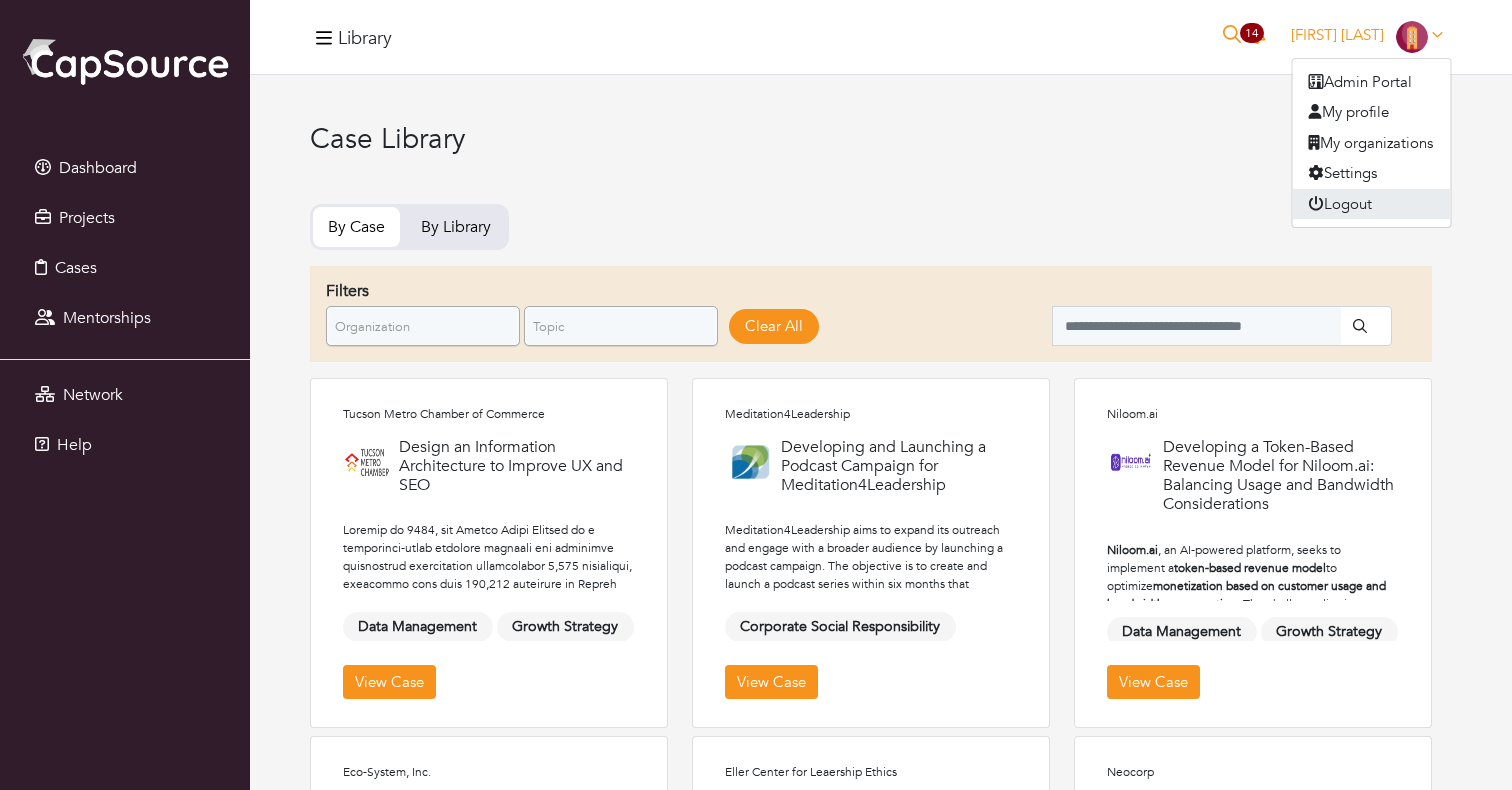 click on "Logout" at bounding box center (1372, 204) 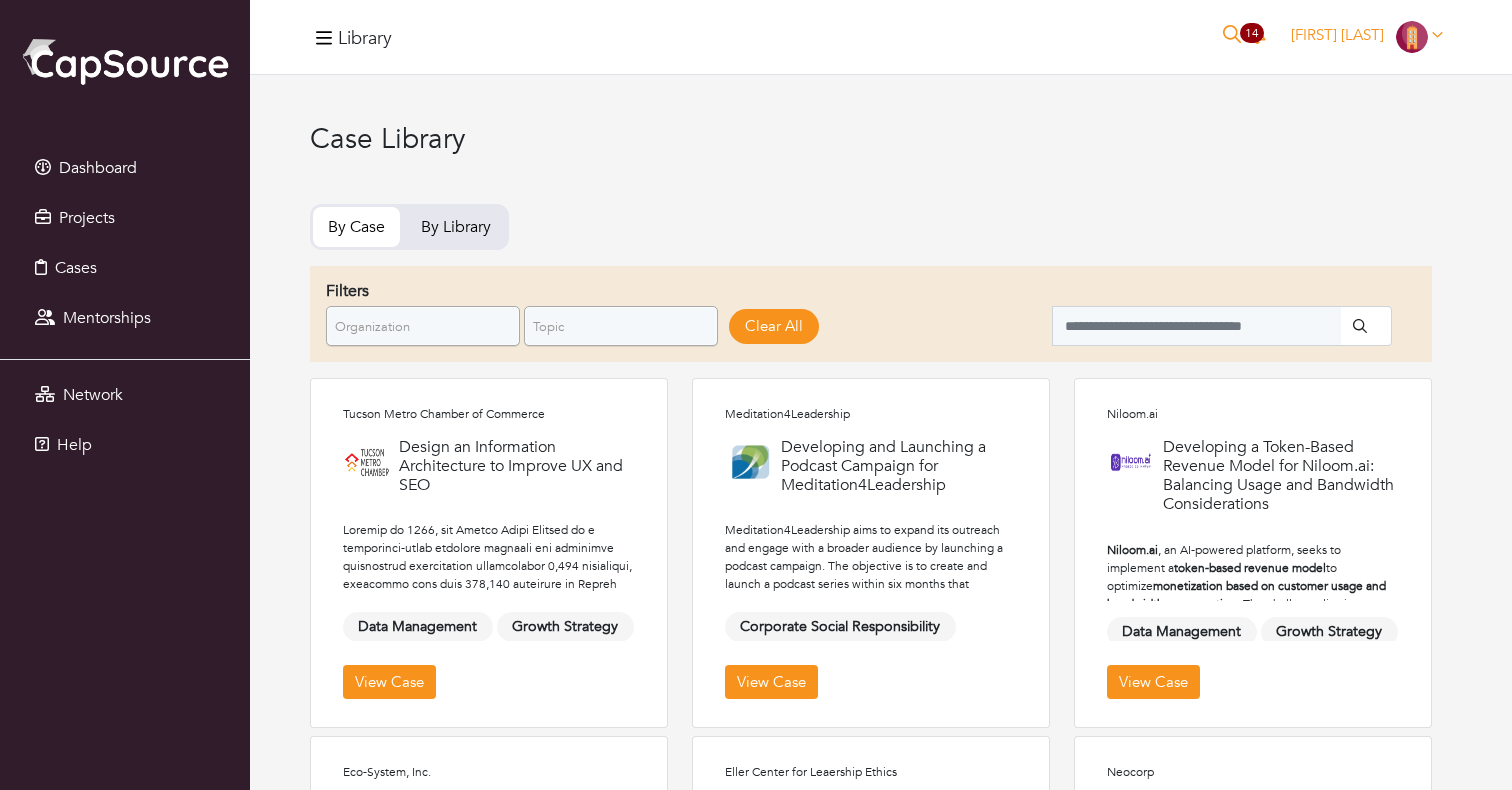 scroll, scrollTop: 0, scrollLeft: 0, axis: both 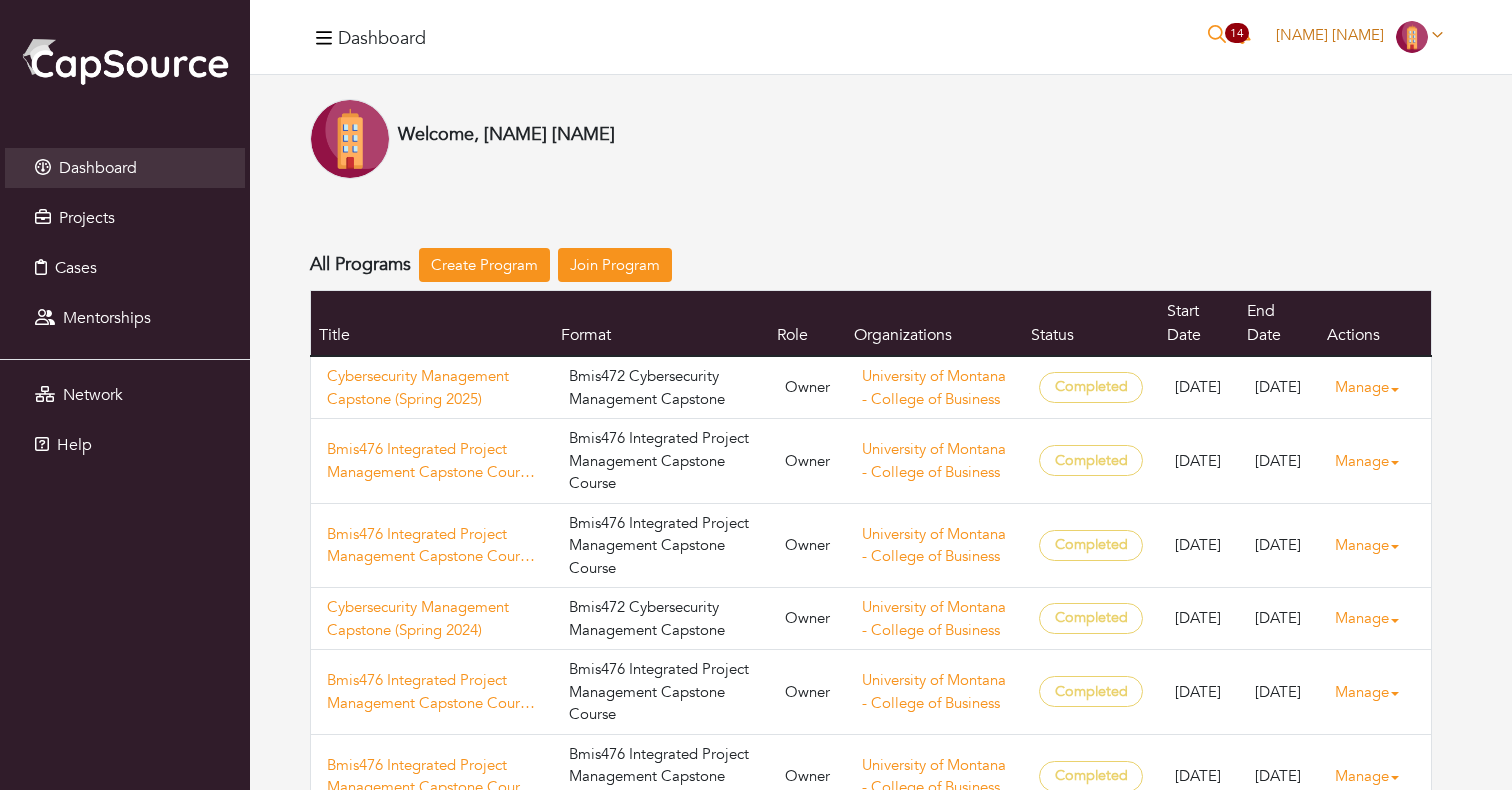 click on "[NAME] [NAME]" at bounding box center (1330, 35) 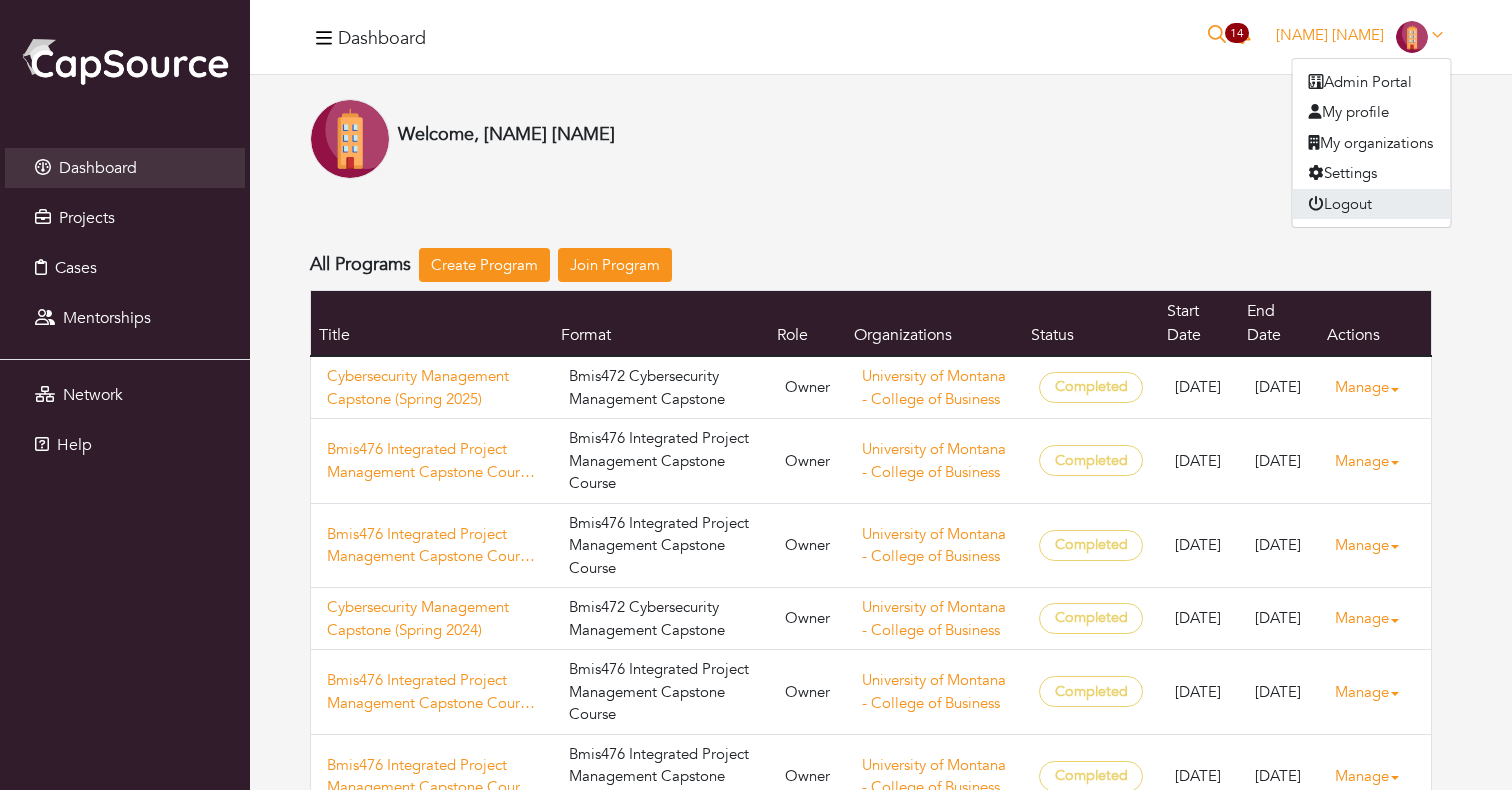 click on "Logout" at bounding box center [1372, 204] 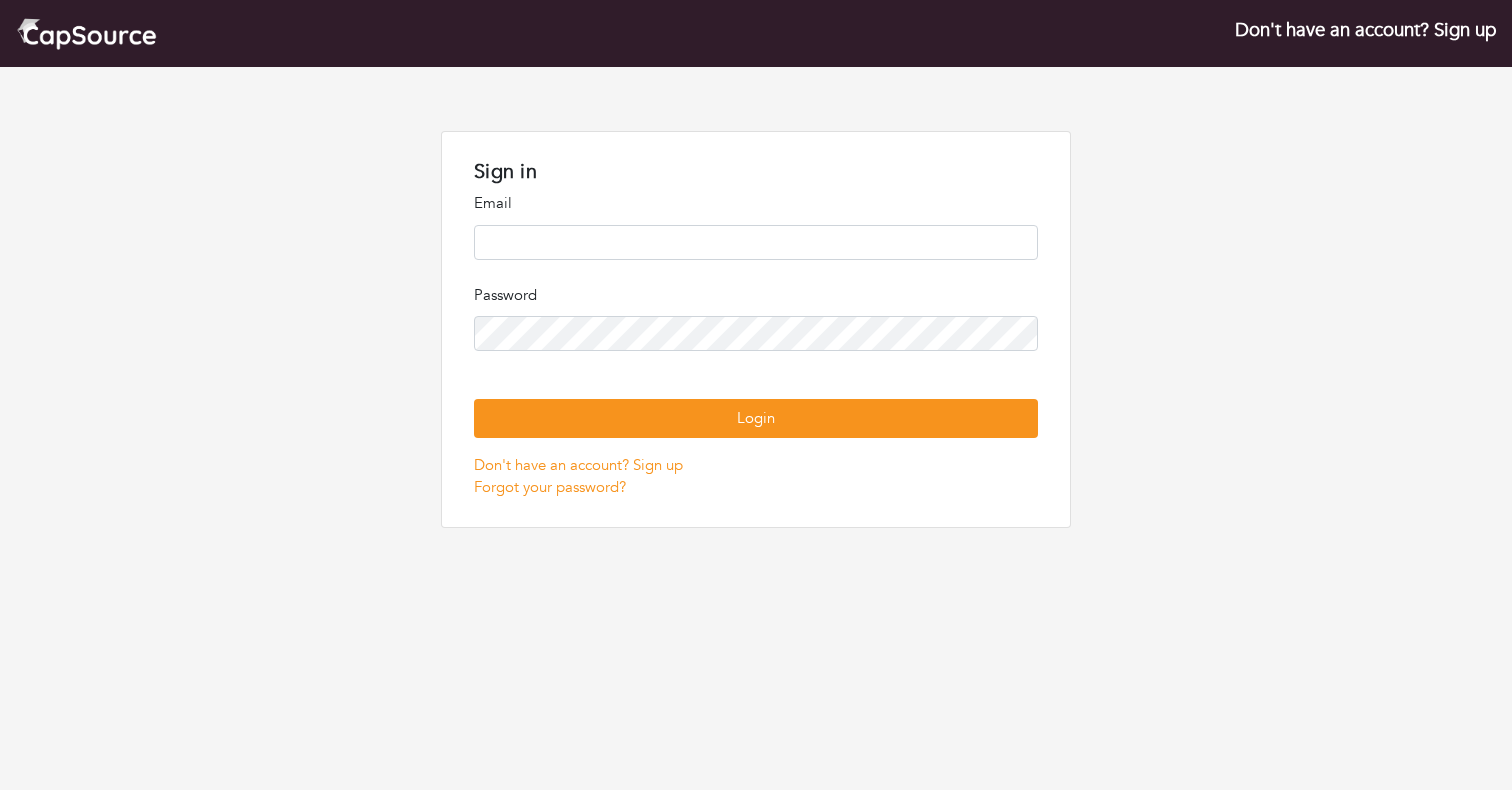 scroll, scrollTop: 0, scrollLeft: 0, axis: both 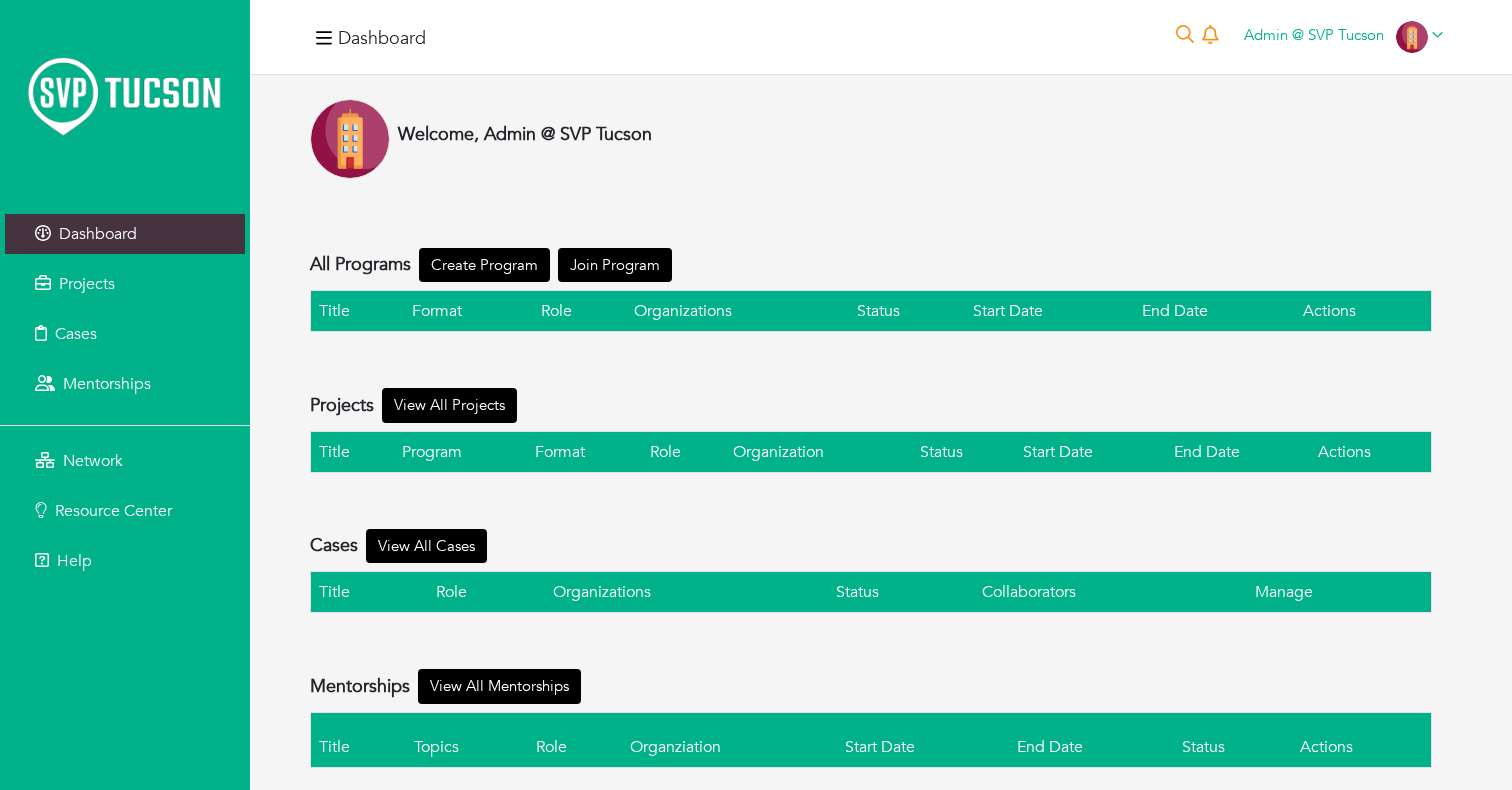 click on "Welcome, Admin @ SVP Tucson" at bounding box center [871, 139] 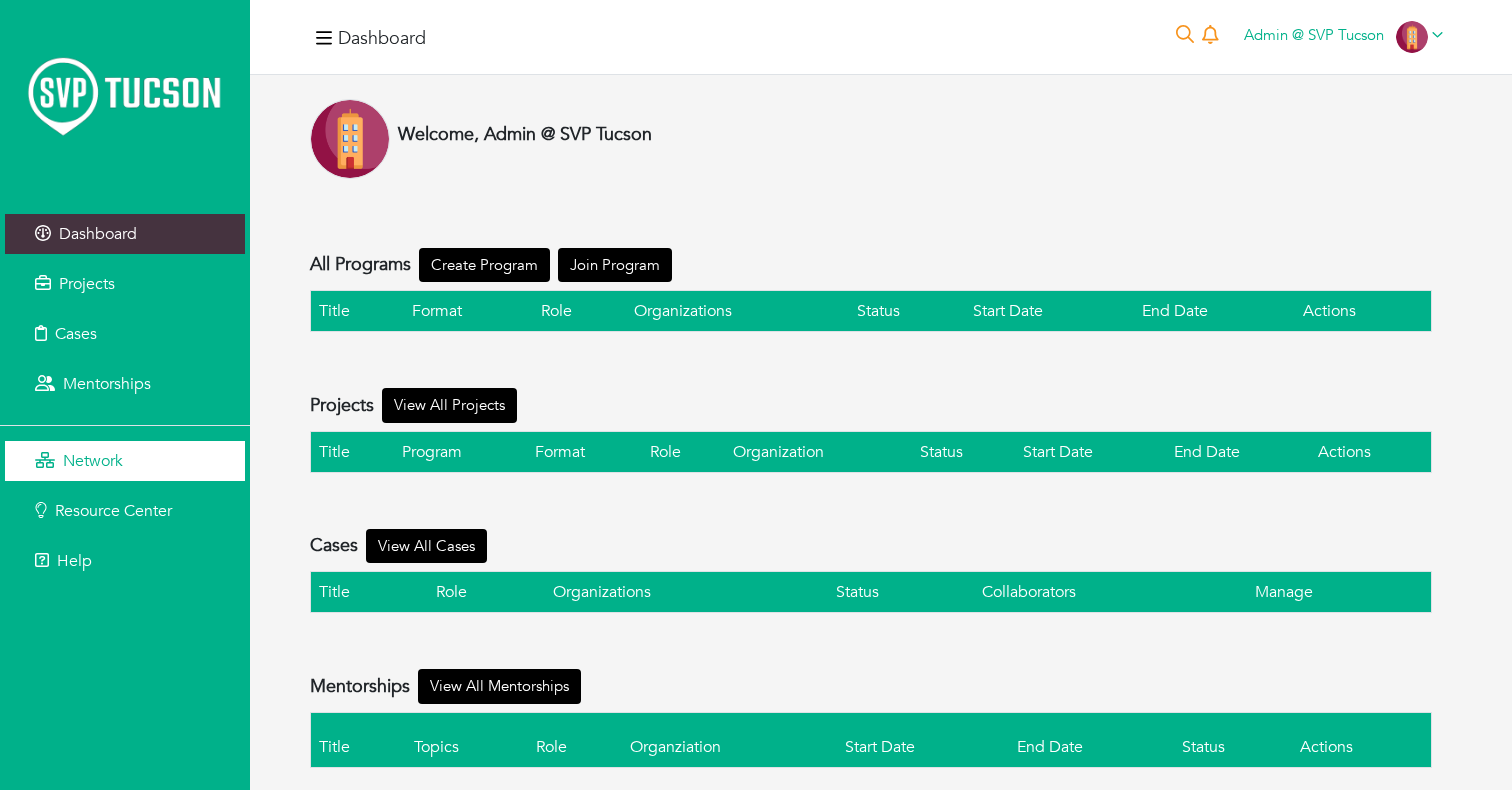 click on "Network" at bounding box center [93, 461] 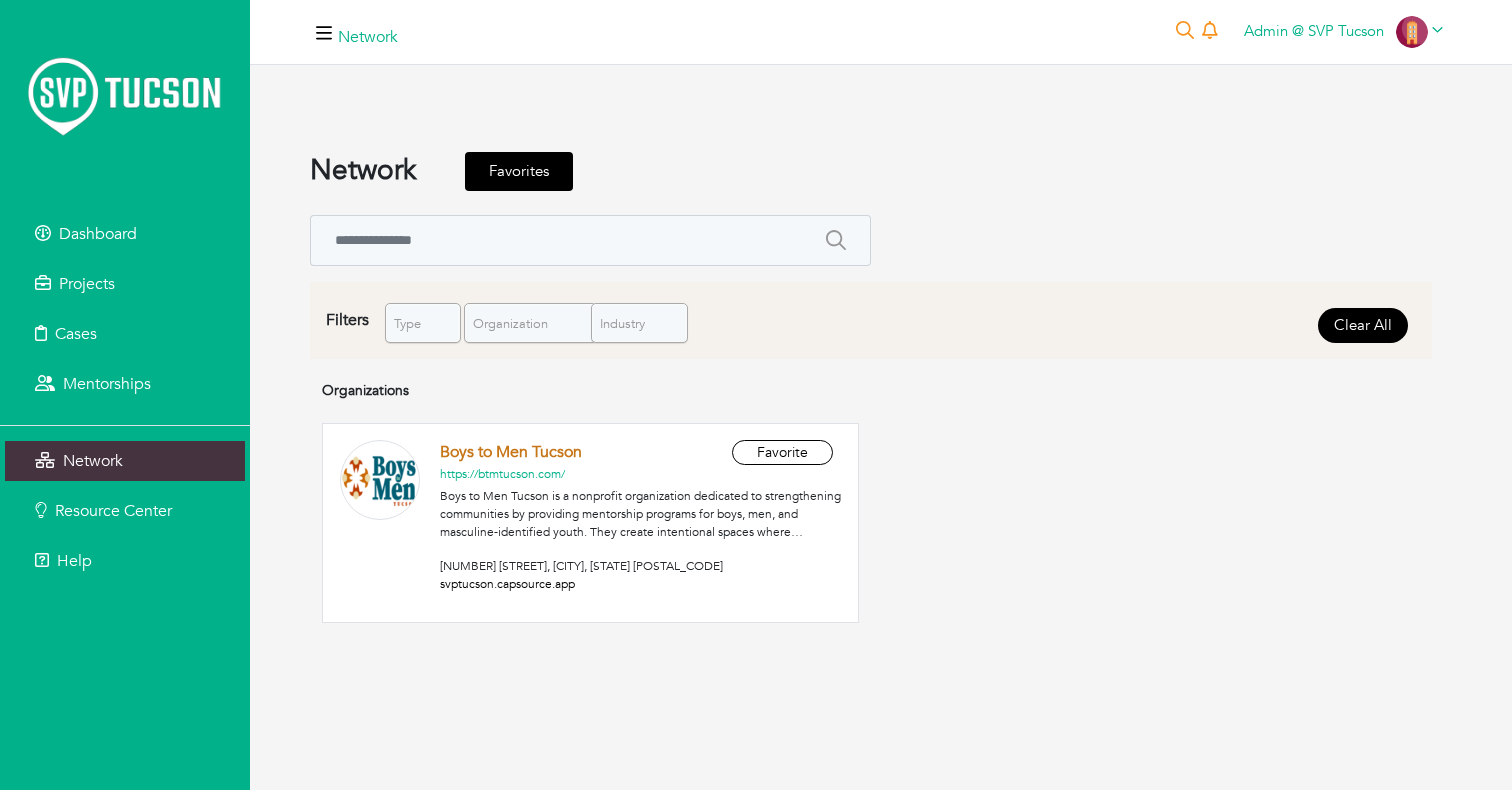 click on "Boys to Men Tucson" at bounding box center (511, 452) 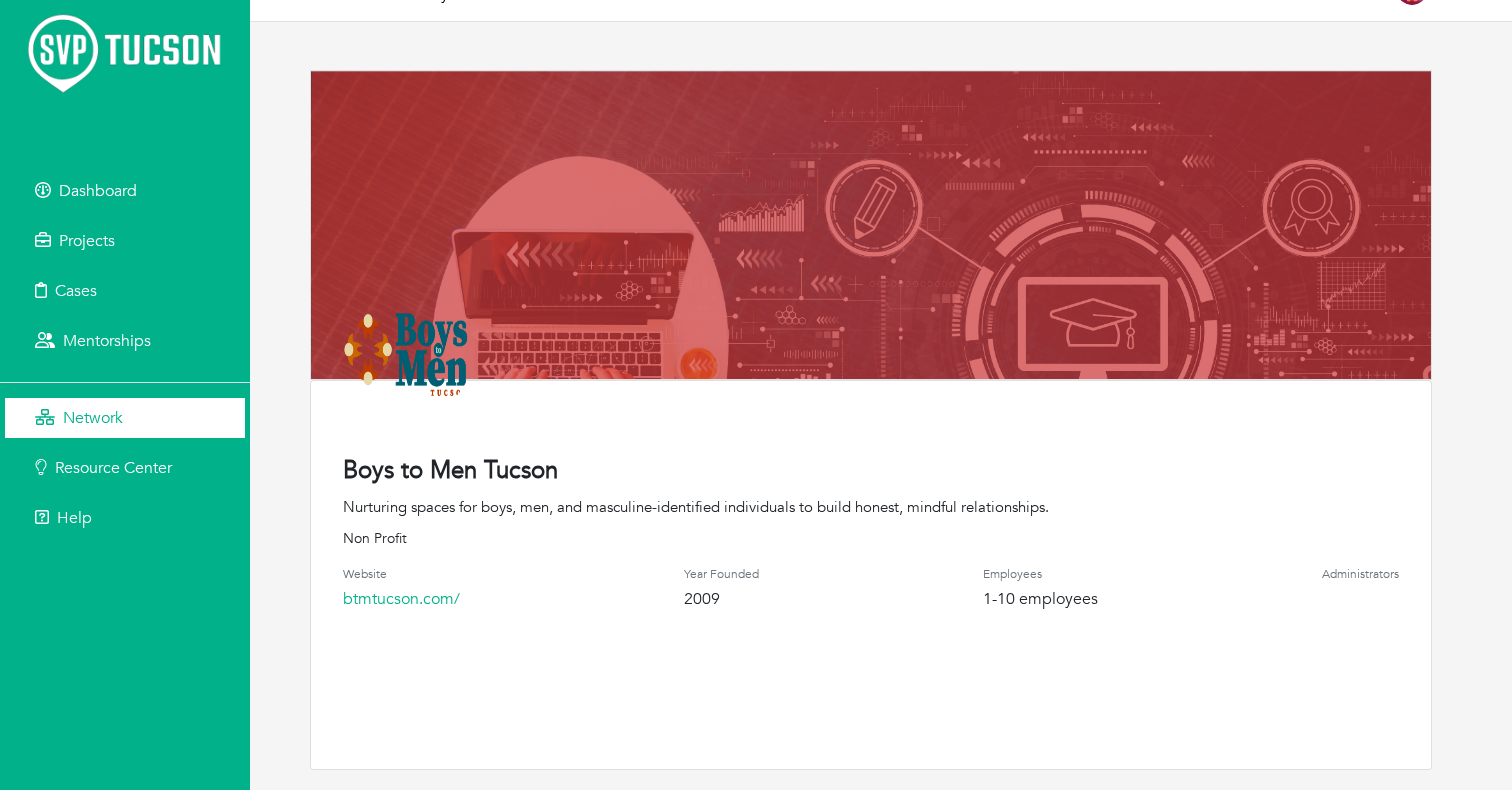 scroll, scrollTop: 0, scrollLeft: 0, axis: both 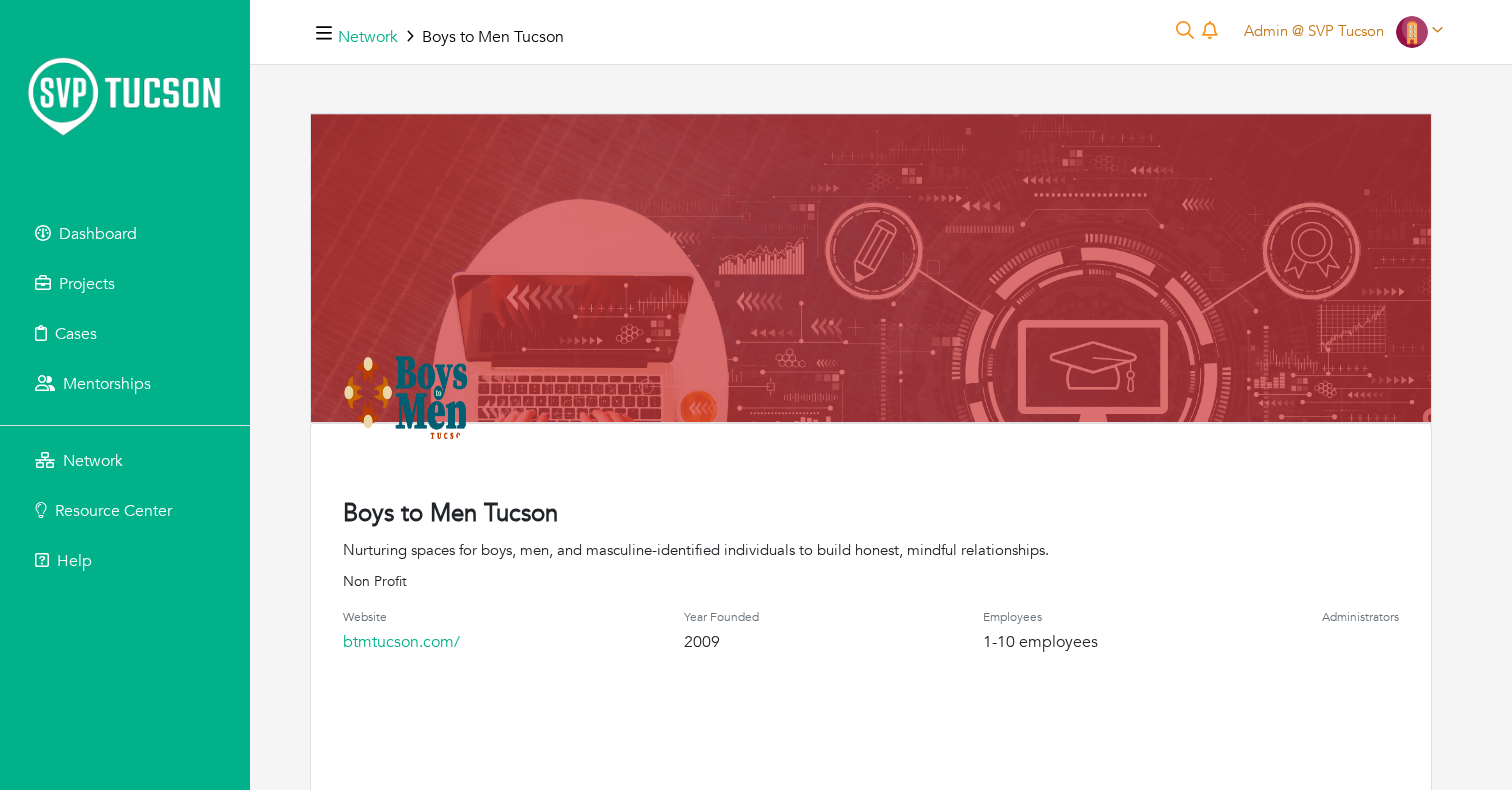 click on "Admin @ SVP Tucson" at bounding box center [1314, 31] 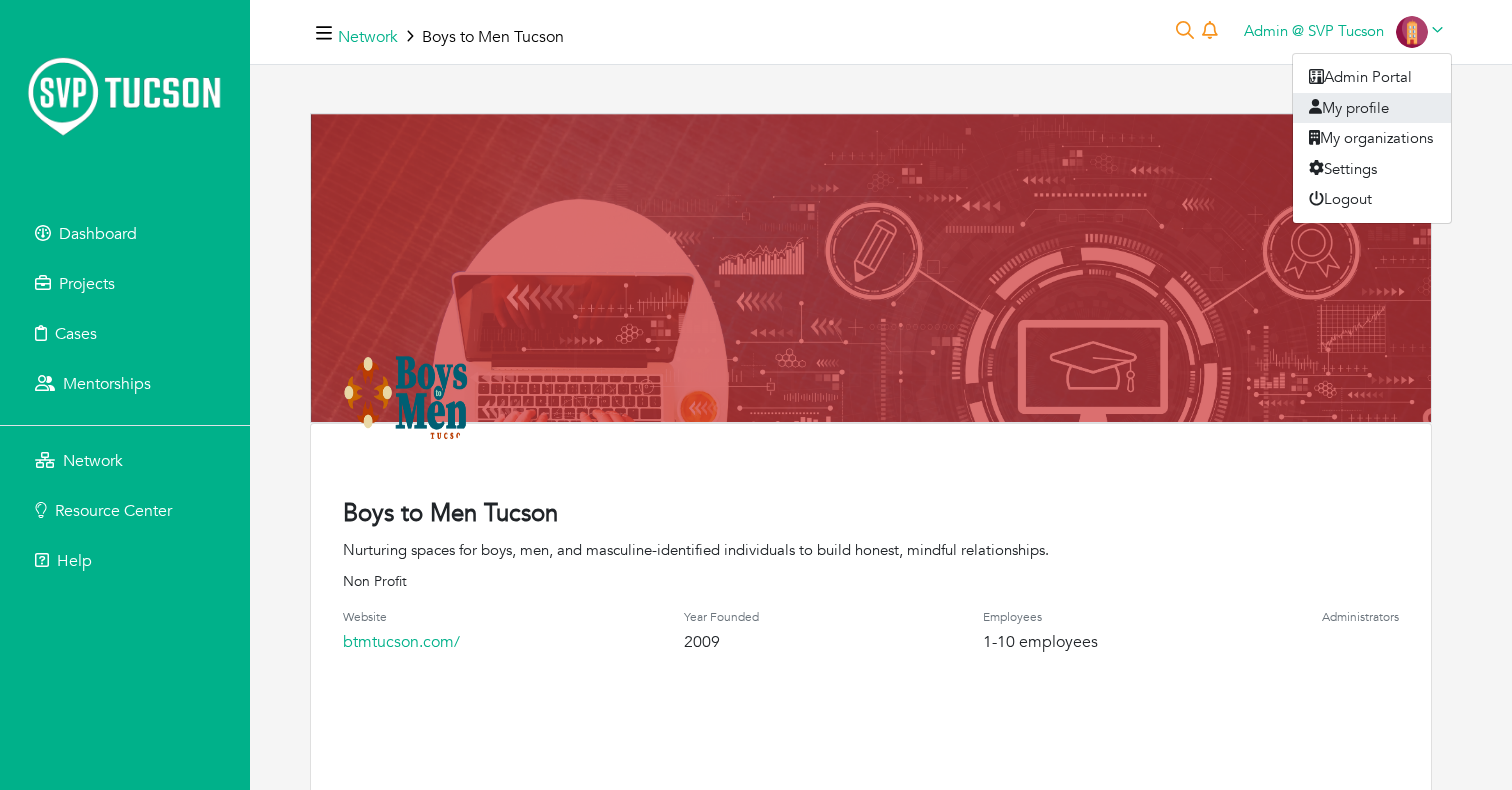 click on "My profile" at bounding box center (1372, 108) 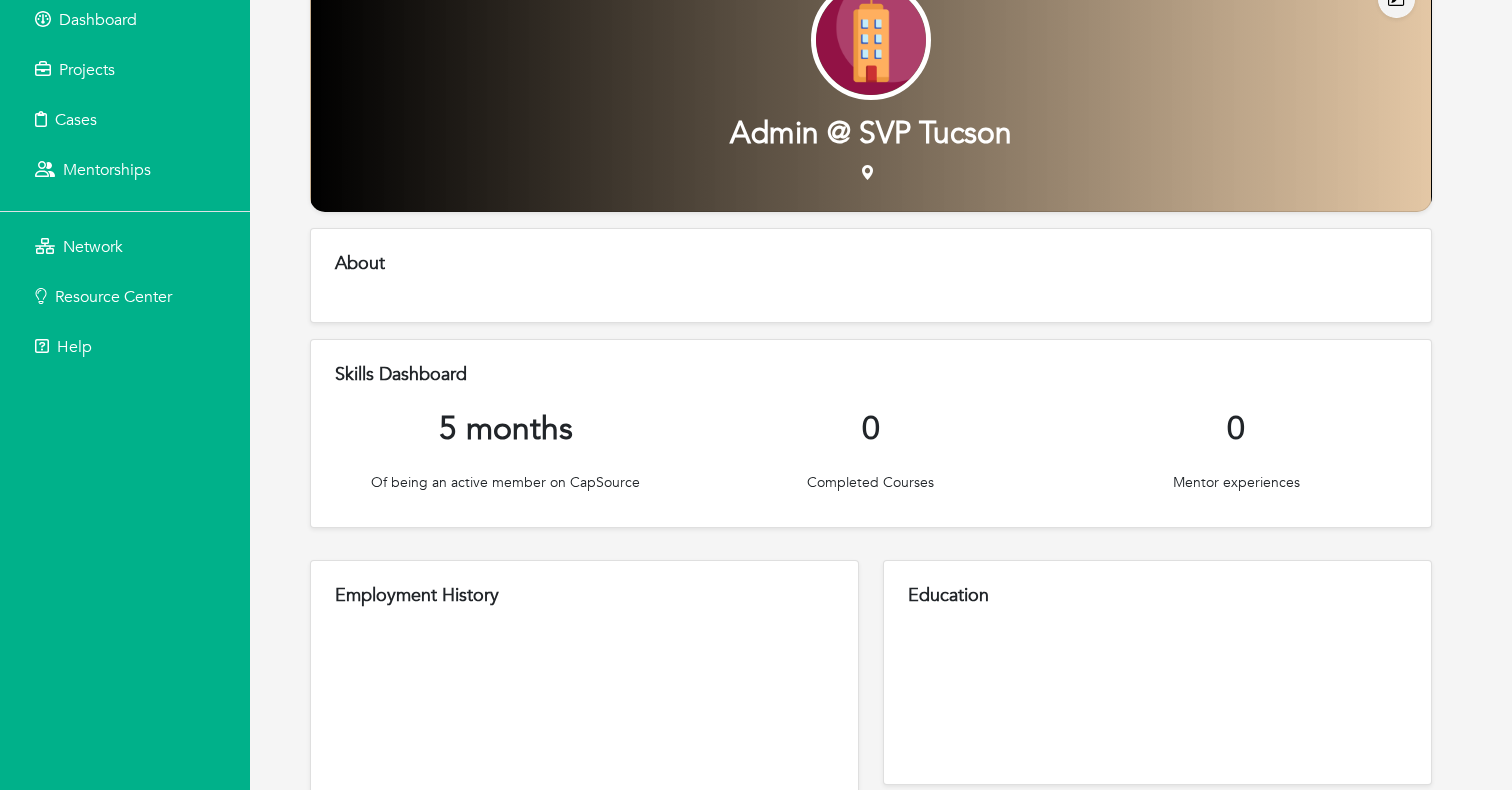 scroll, scrollTop: 219, scrollLeft: 0, axis: vertical 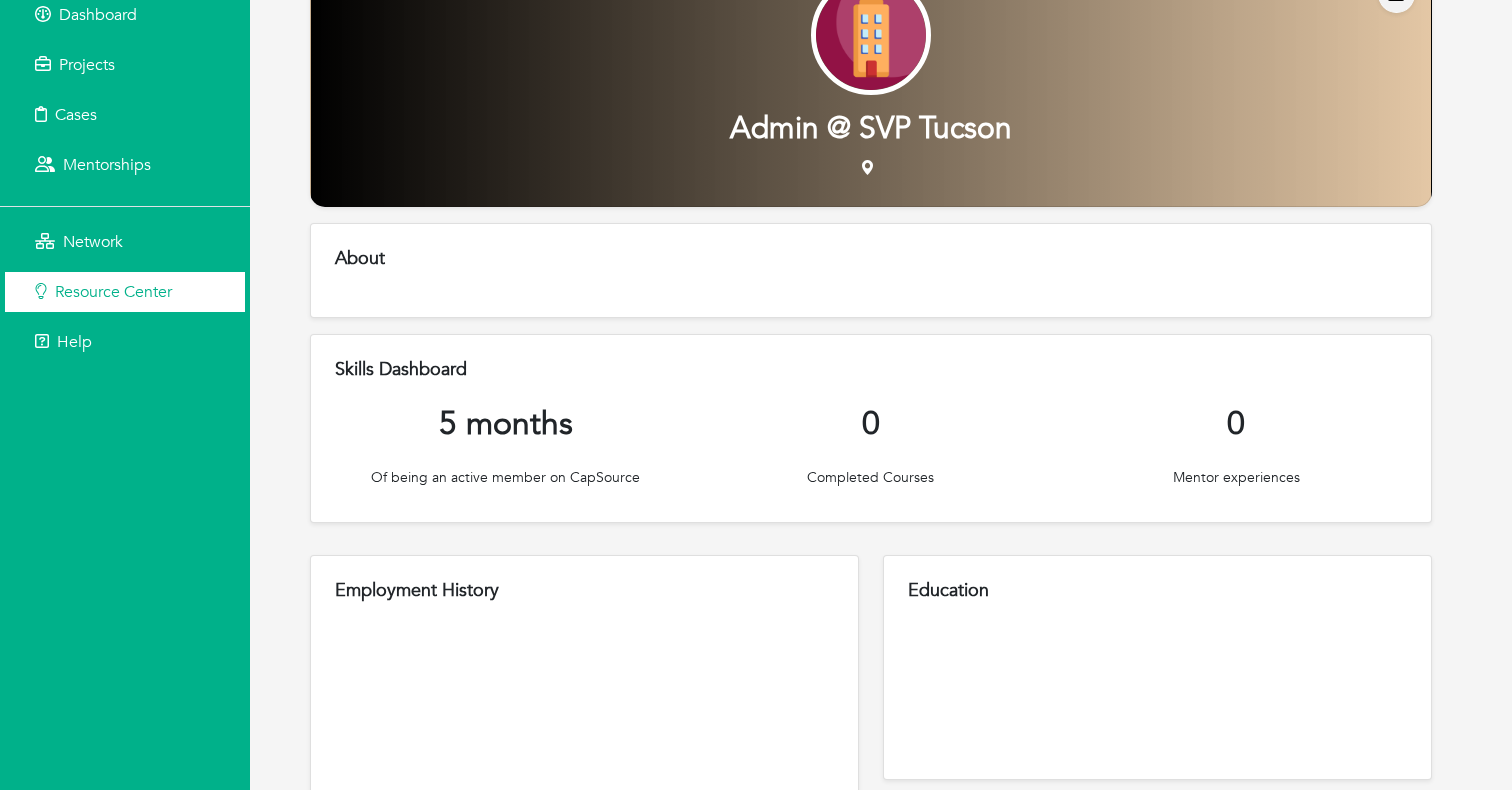 click on "Resource Center" at bounding box center (113, 292) 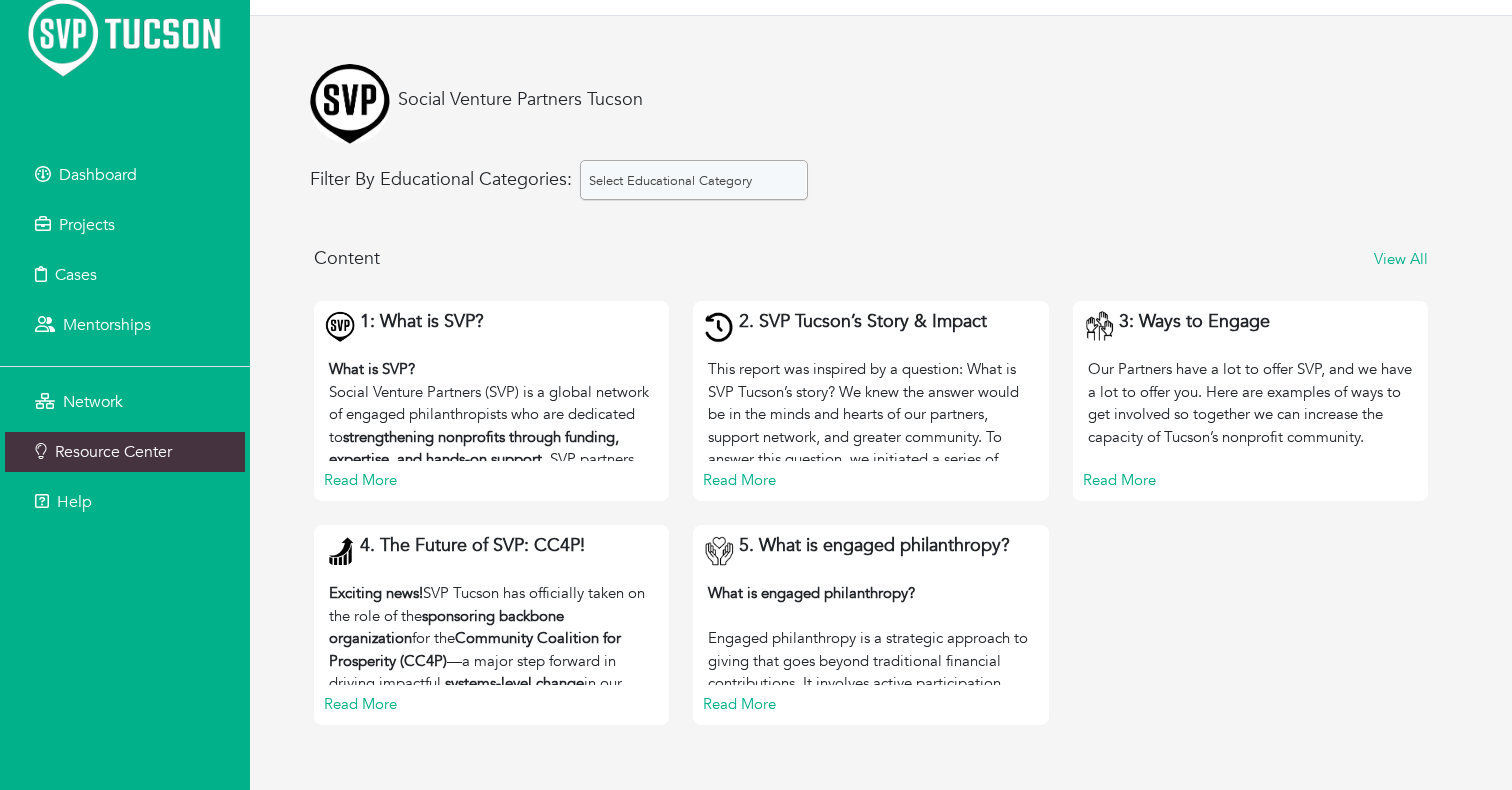 scroll, scrollTop: 93, scrollLeft: 0, axis: vertical 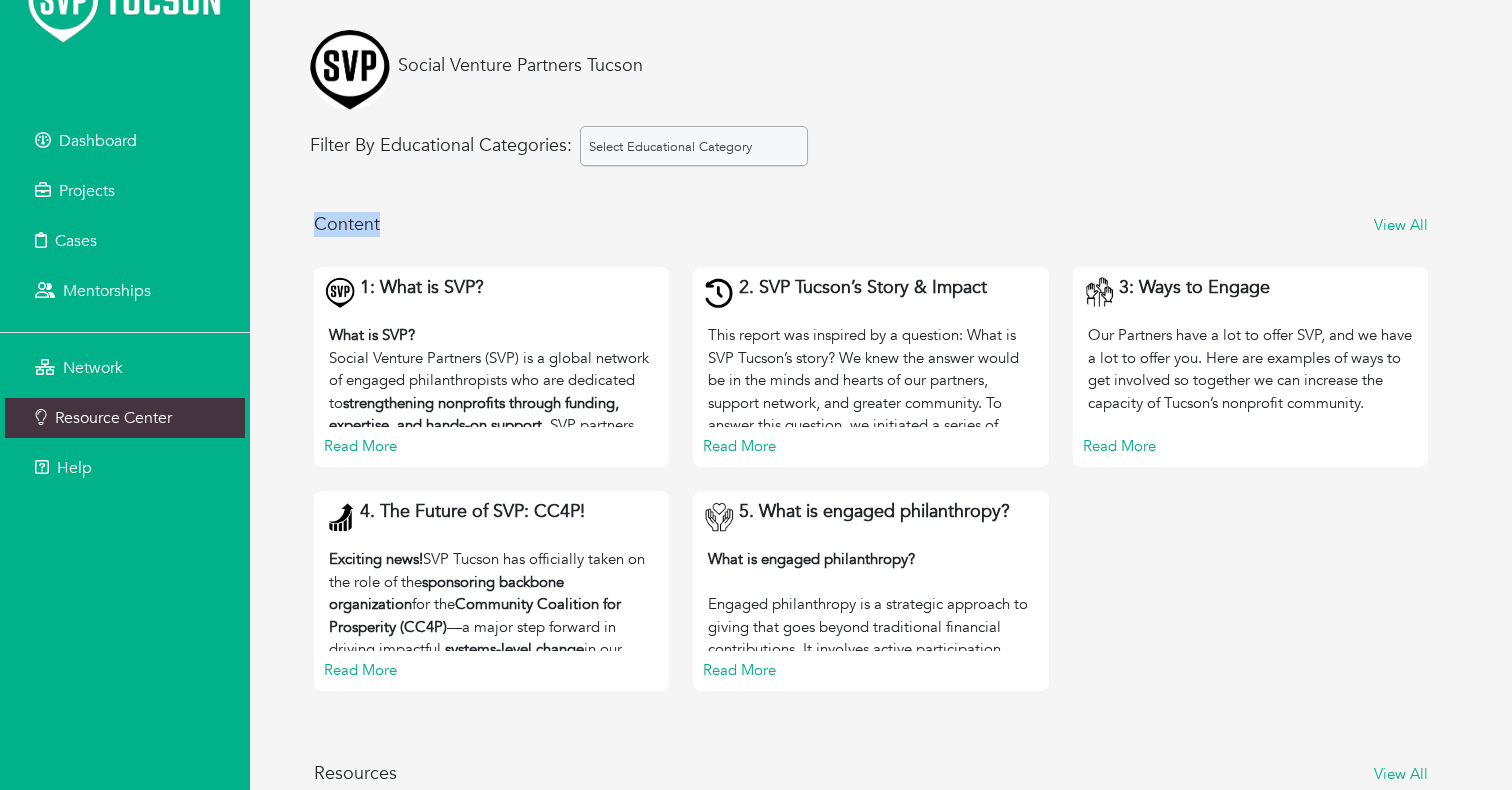 drag, startPoint x: 315, startPoint y: 224, endPoint x: 473, endPoint y: 224, distance: 158 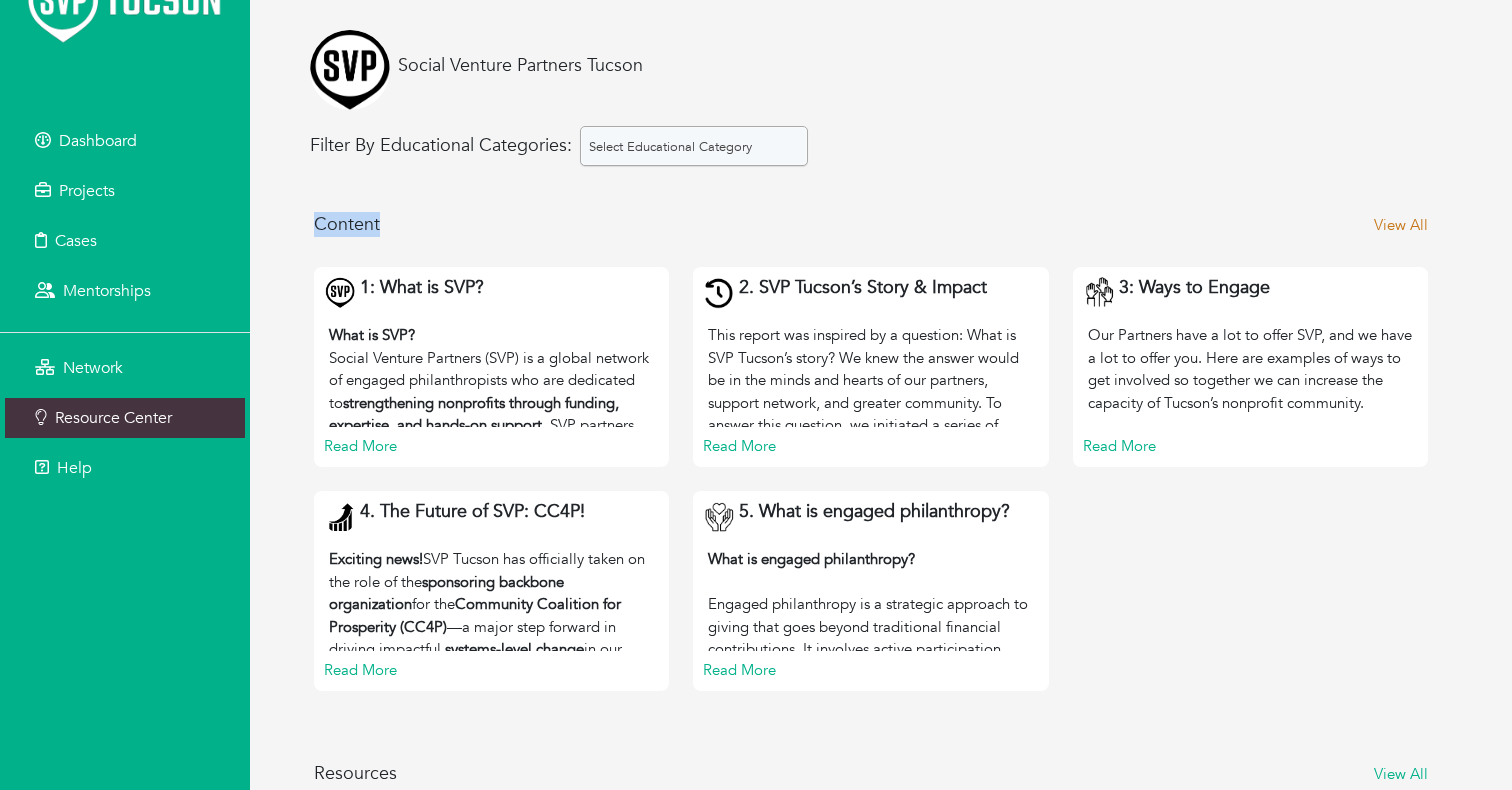 click on "View All" at bounding box center [1401, 225] 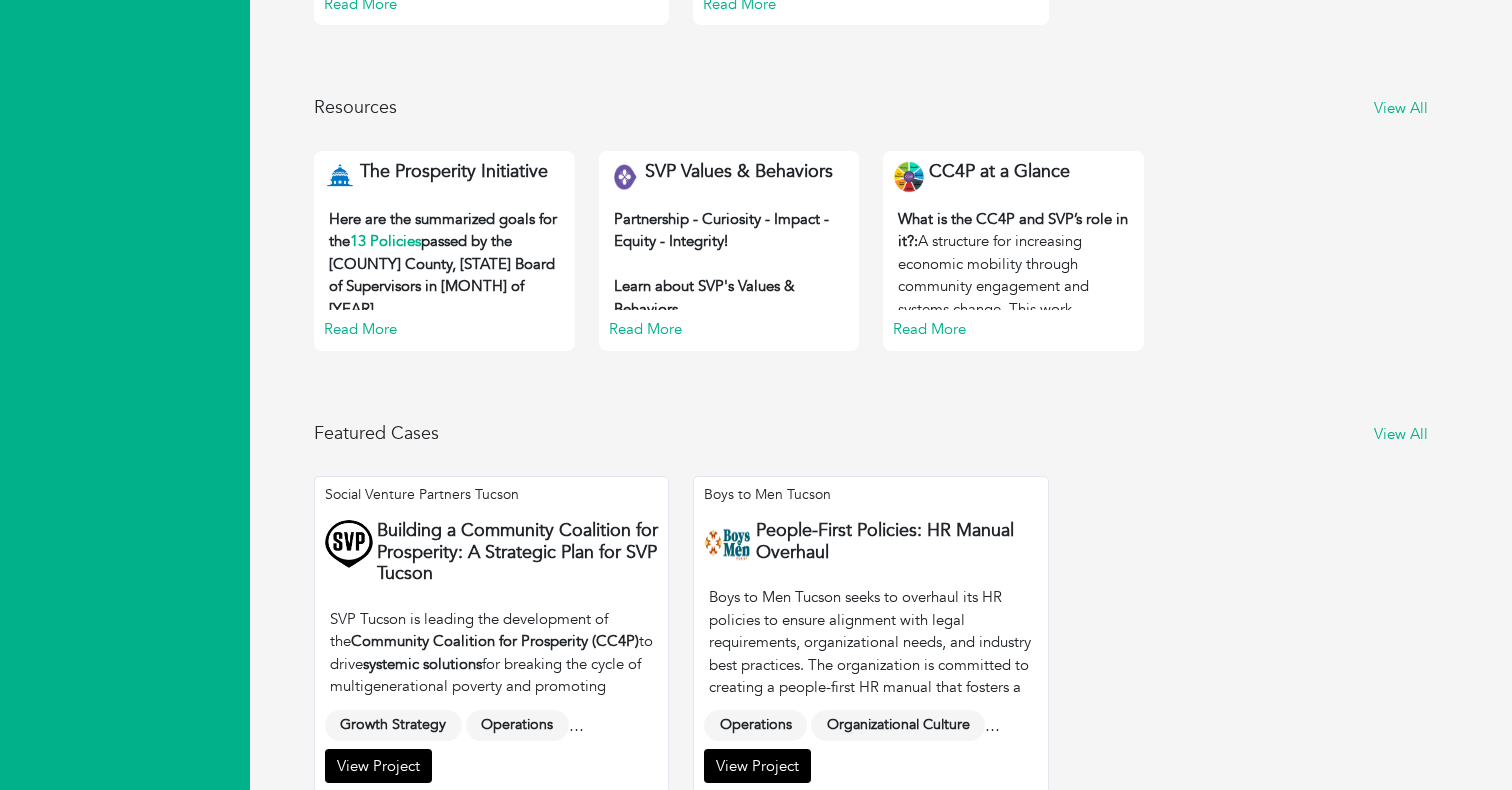 scroll, scrollTop: 792, scrollLeft: 0, axis: vertical 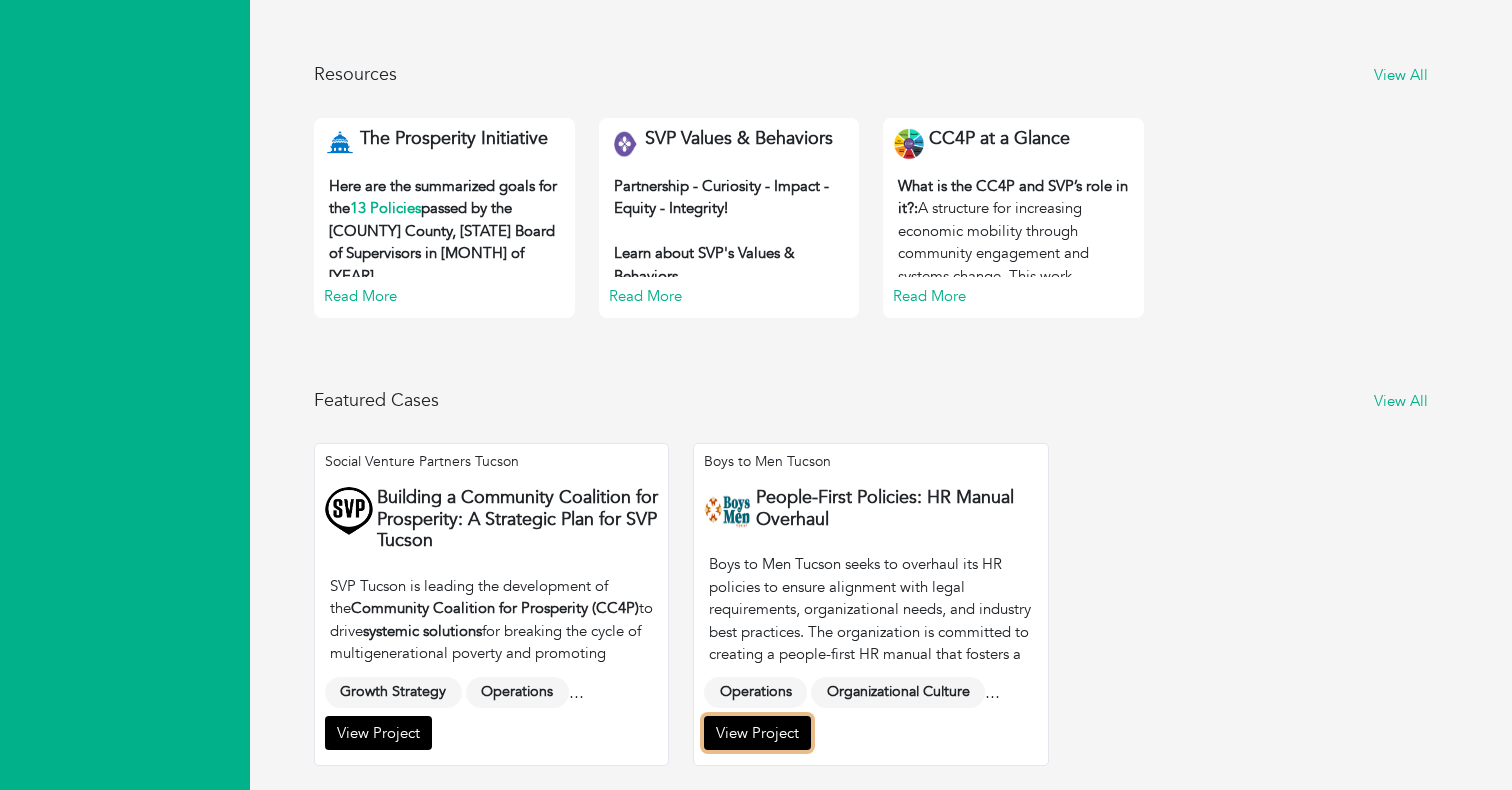 click on "View Project" at bounding box center [757, 733] 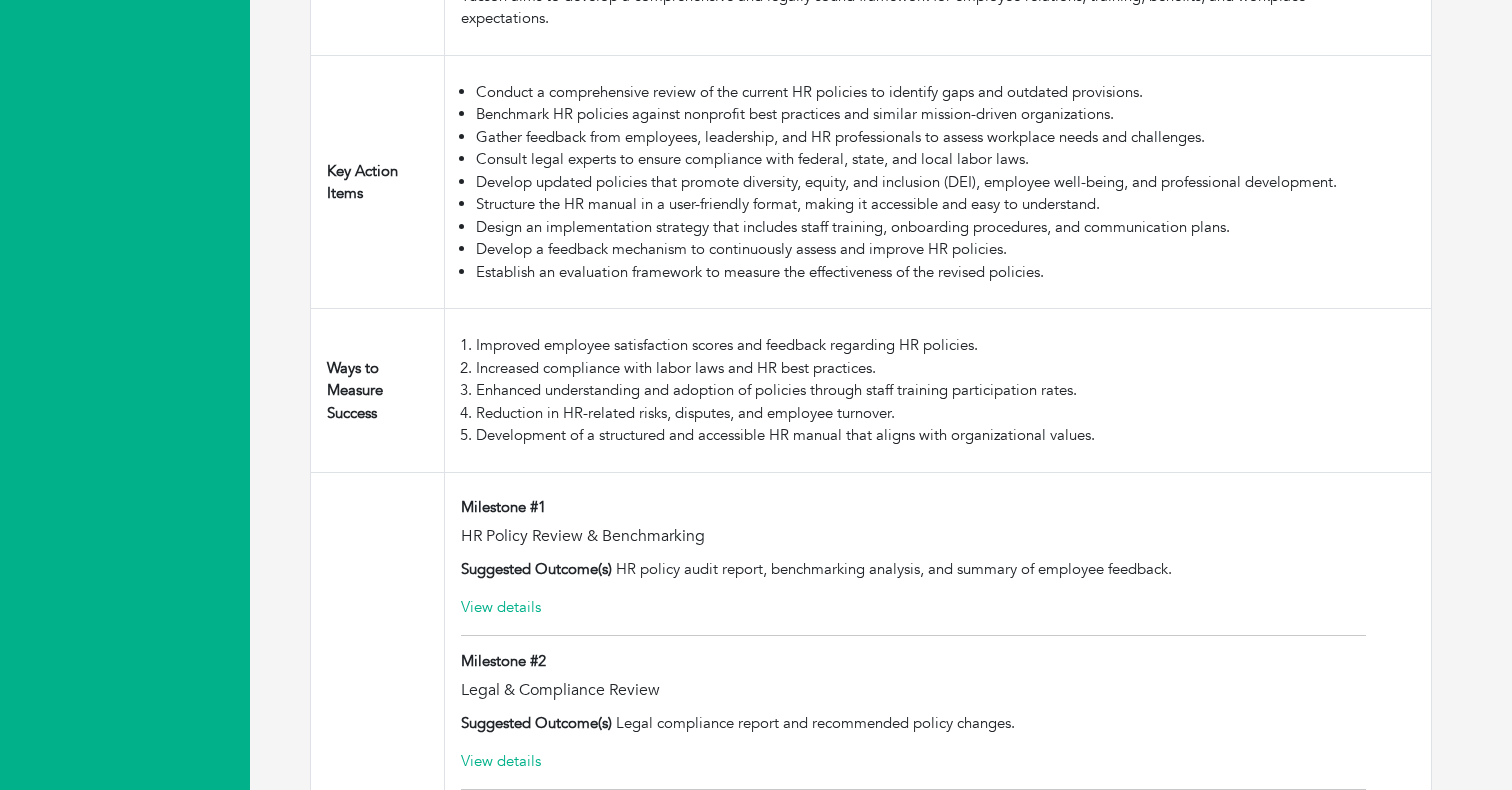 scroll, scrollTop: 0, scrollLeft: 0, axis: both 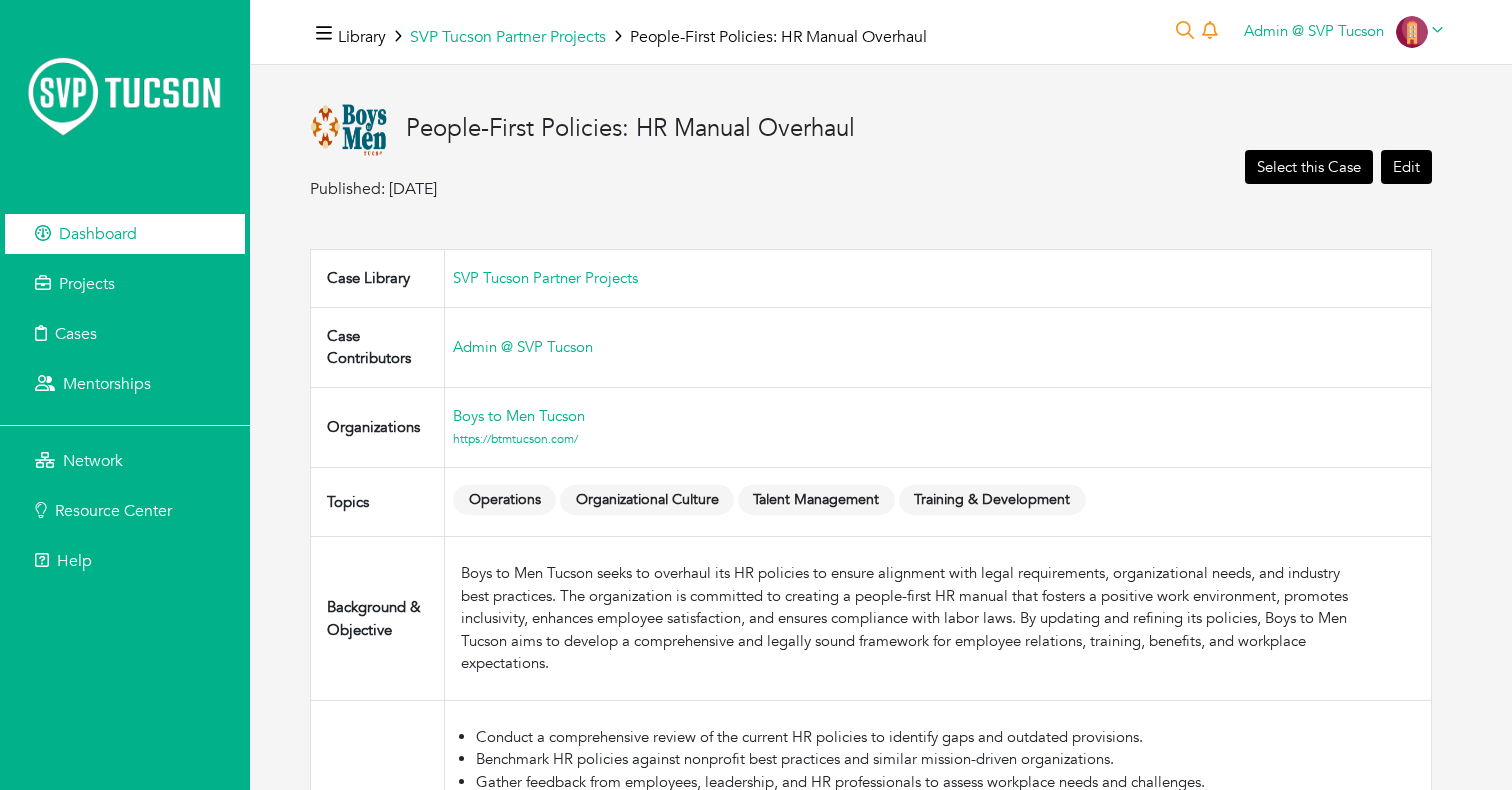 click on "Dashboard" at bounding box center (98, 234) 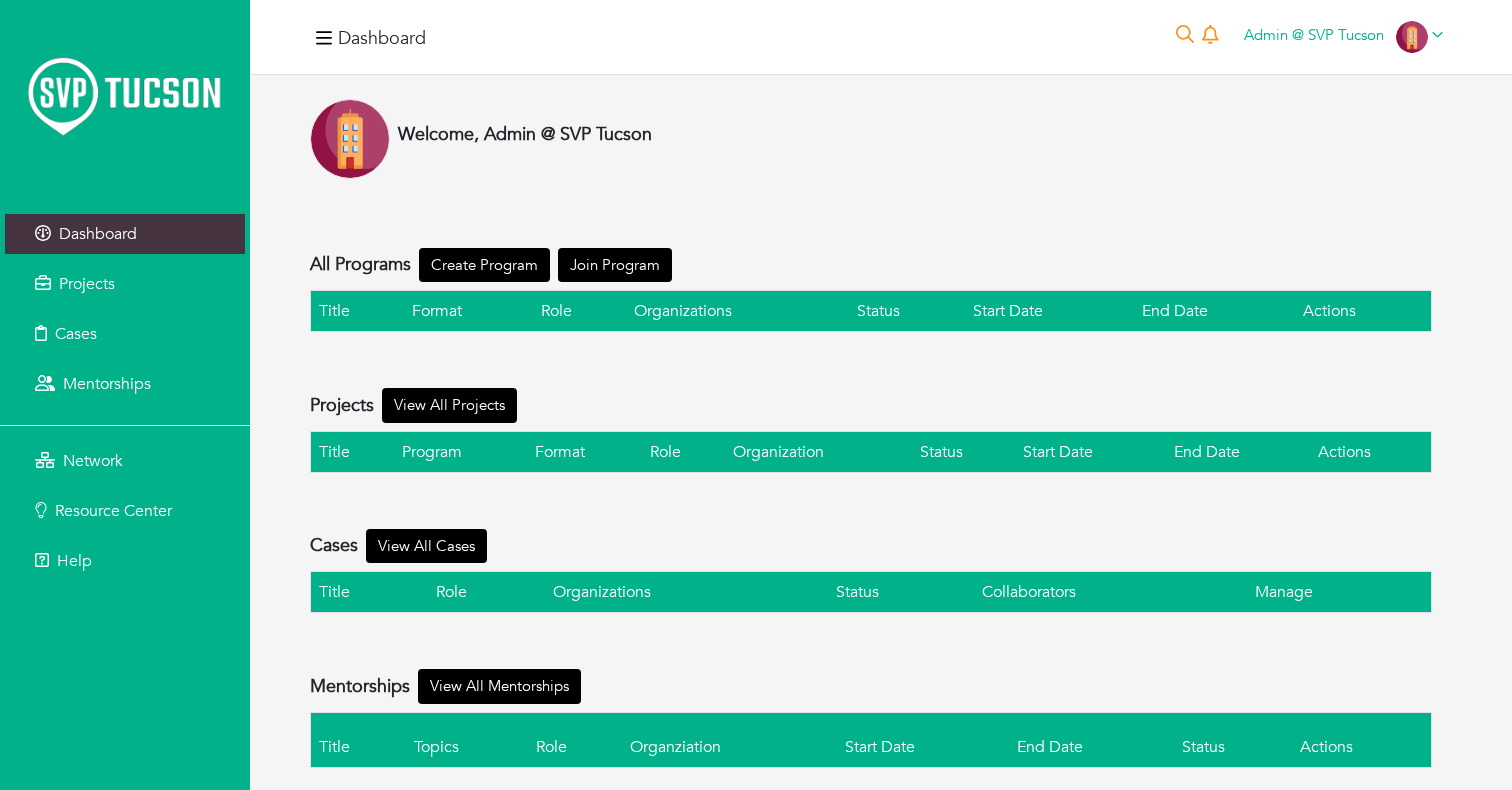 scroll, scrollTop: 33, scrollLeft: 0, axis: vertical 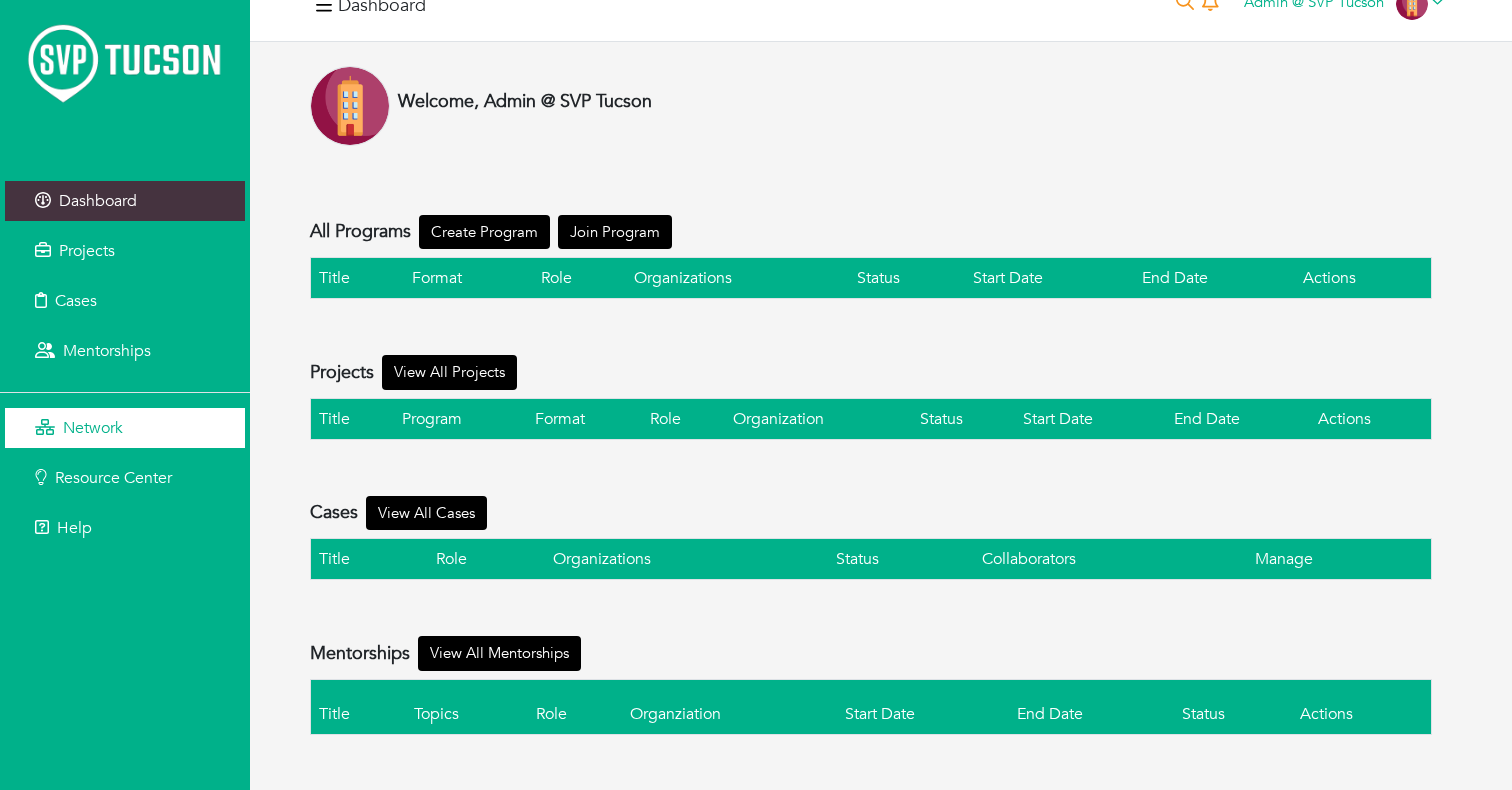 click on "Network" at bounding box center (125, 428) 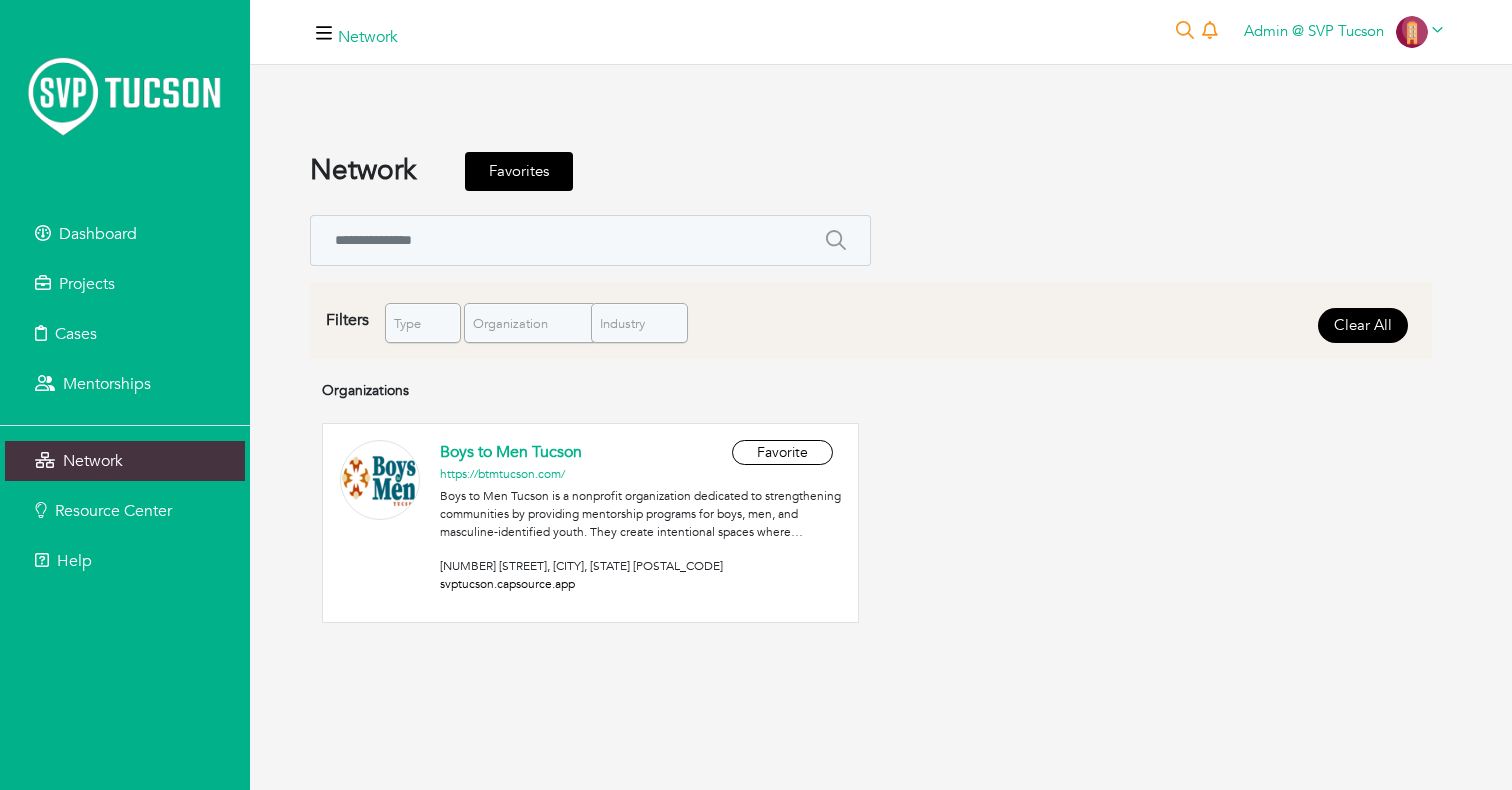 scroll, scrollTop: 0, scrollLeft: 0, axis: both 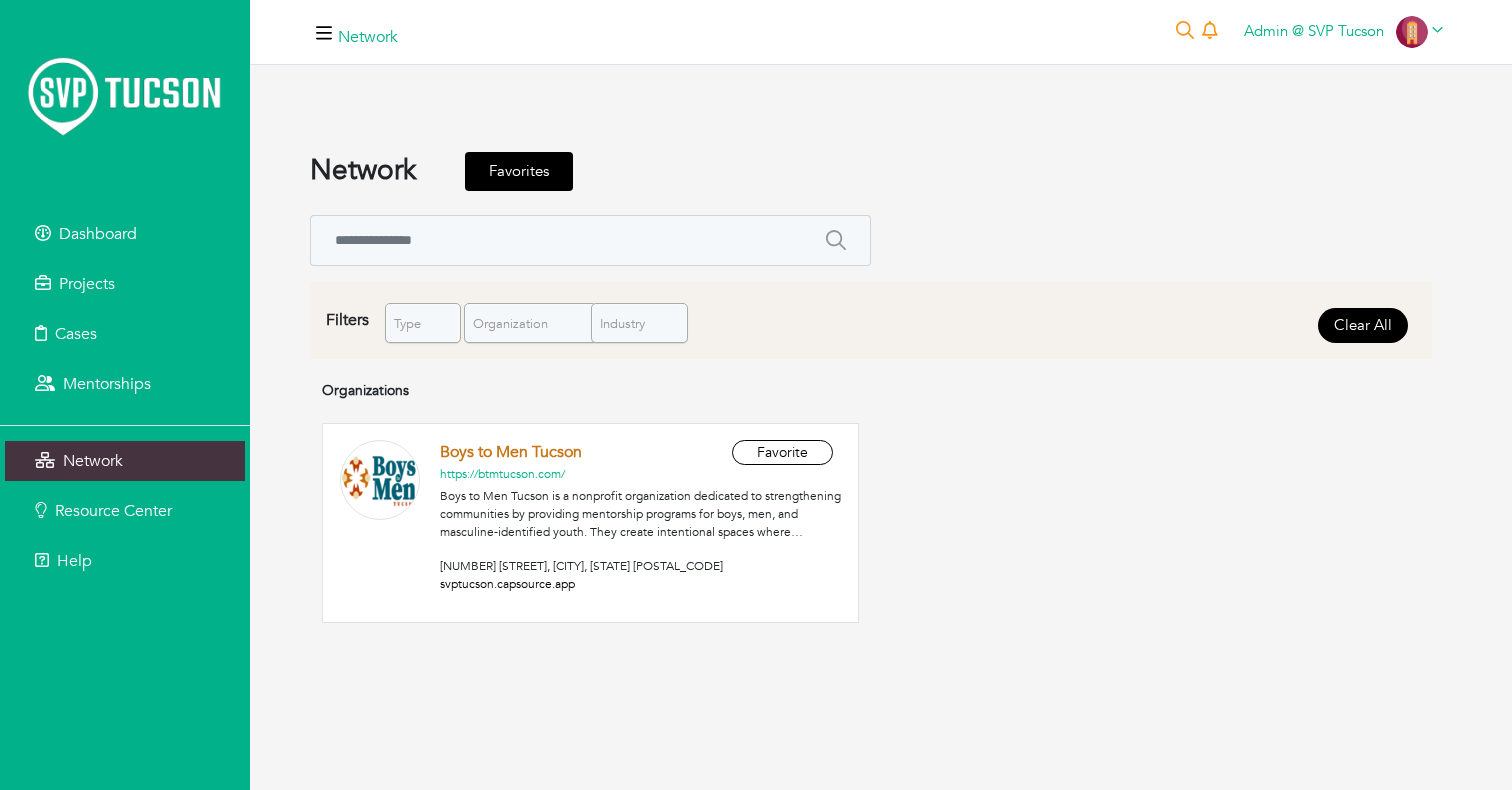 click on "Boys to Men Tucson" at bounding box center [511, 452] 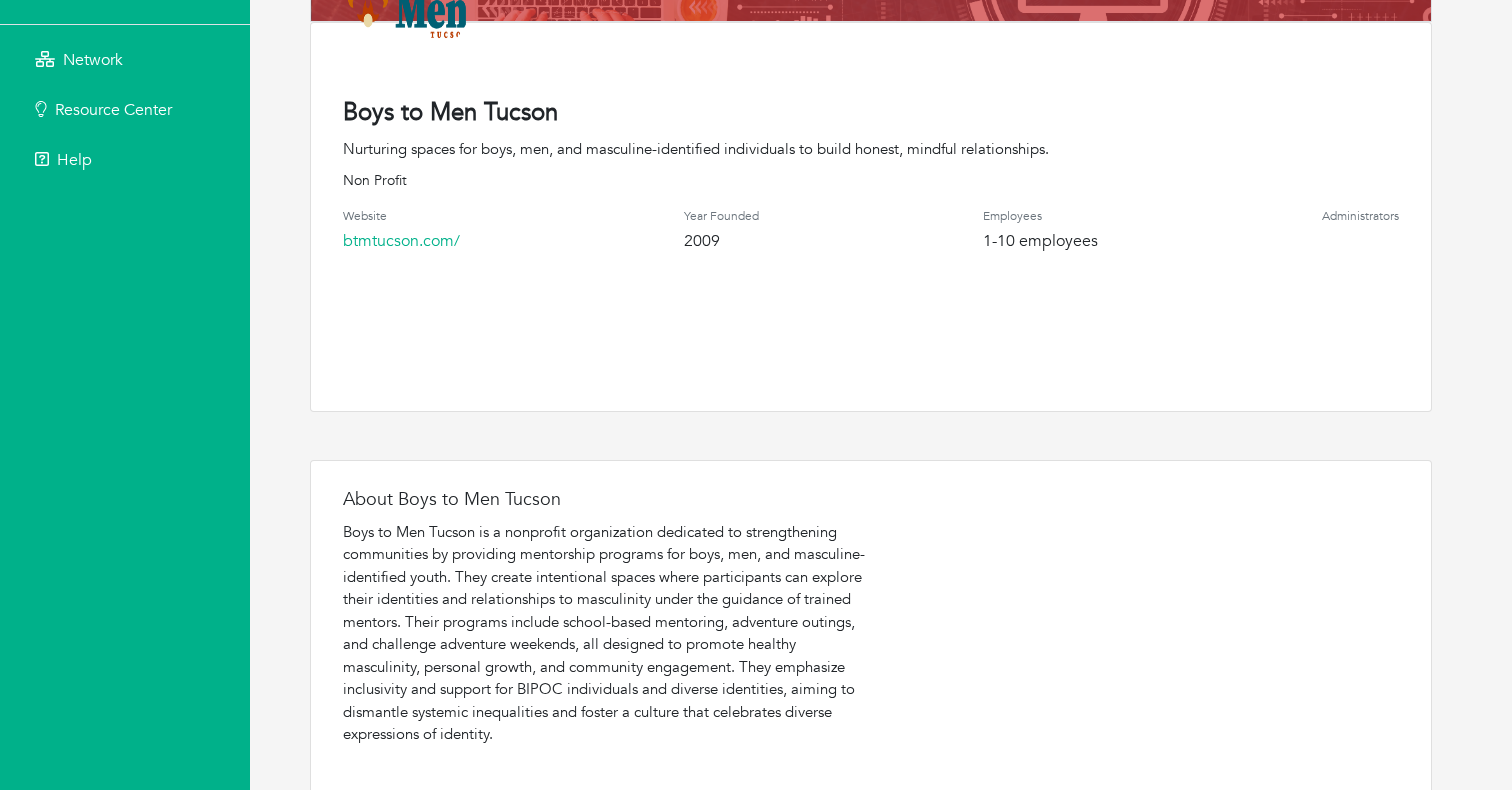 scroll, scrollTop: 0, scrollLeft: 0, axis: both 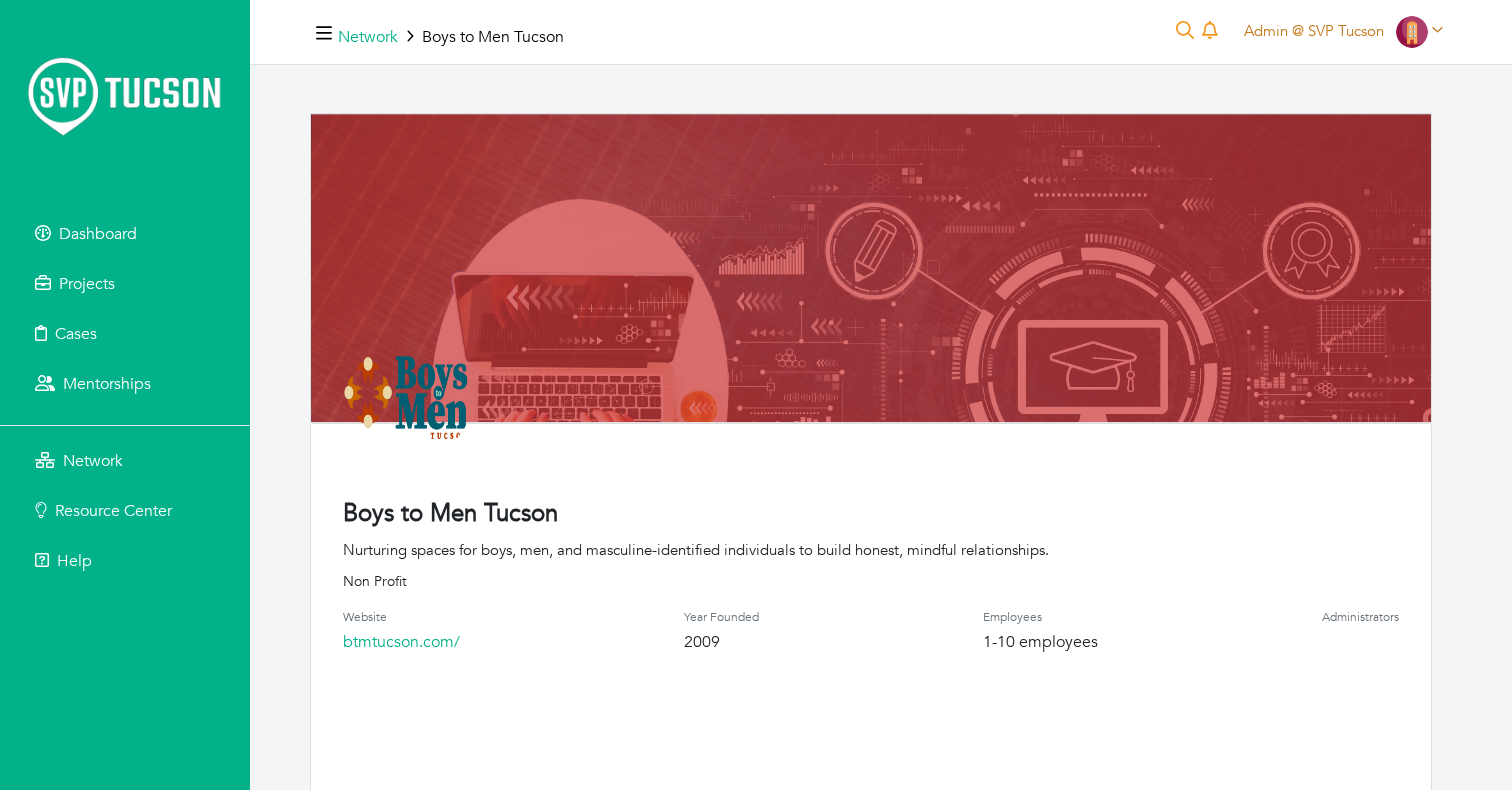 click on "Admin @ SVP Tucson" at bounding box center [1314, 31] 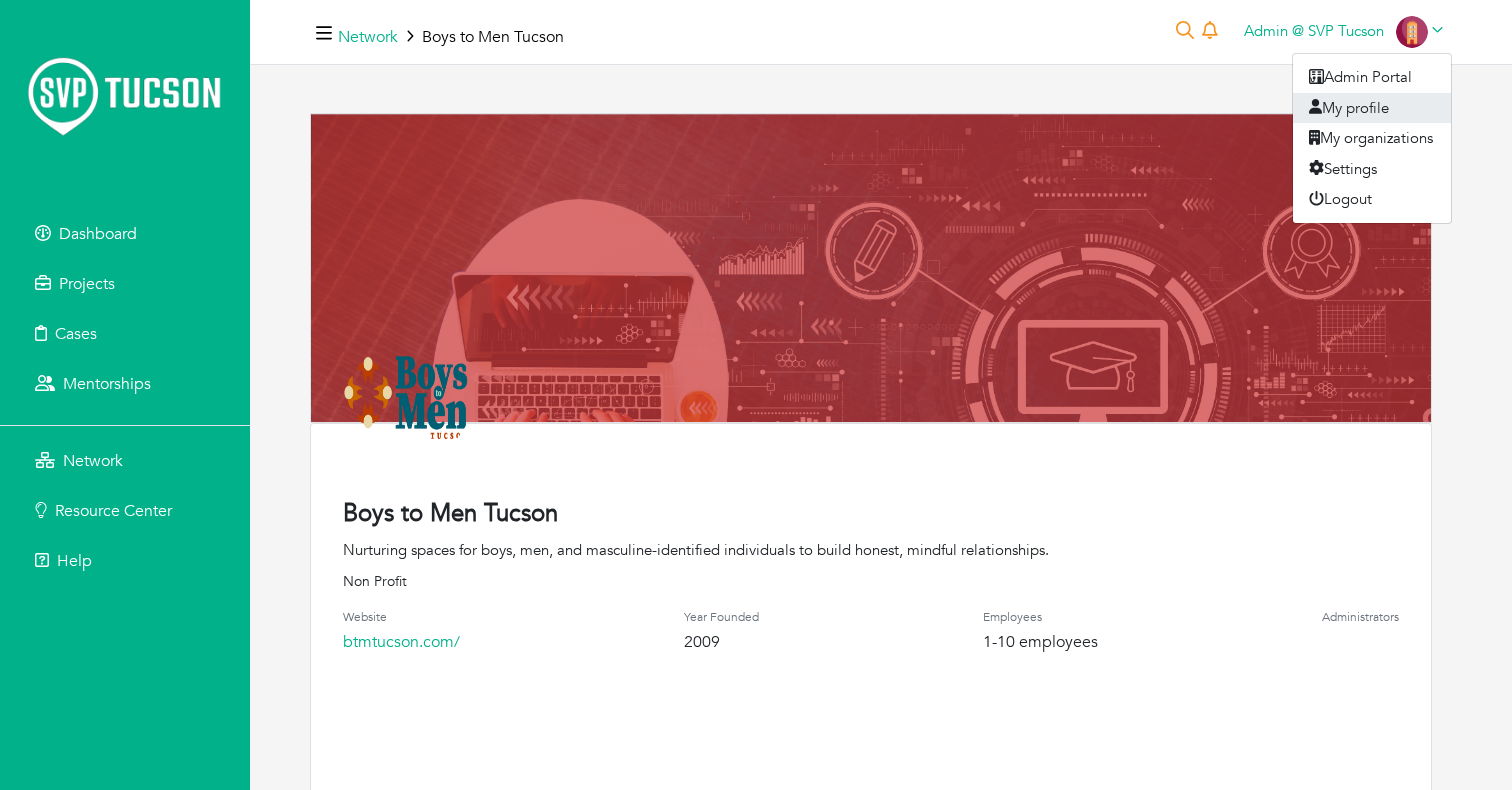 click on "My profile" at bounding box center [1372, 108] 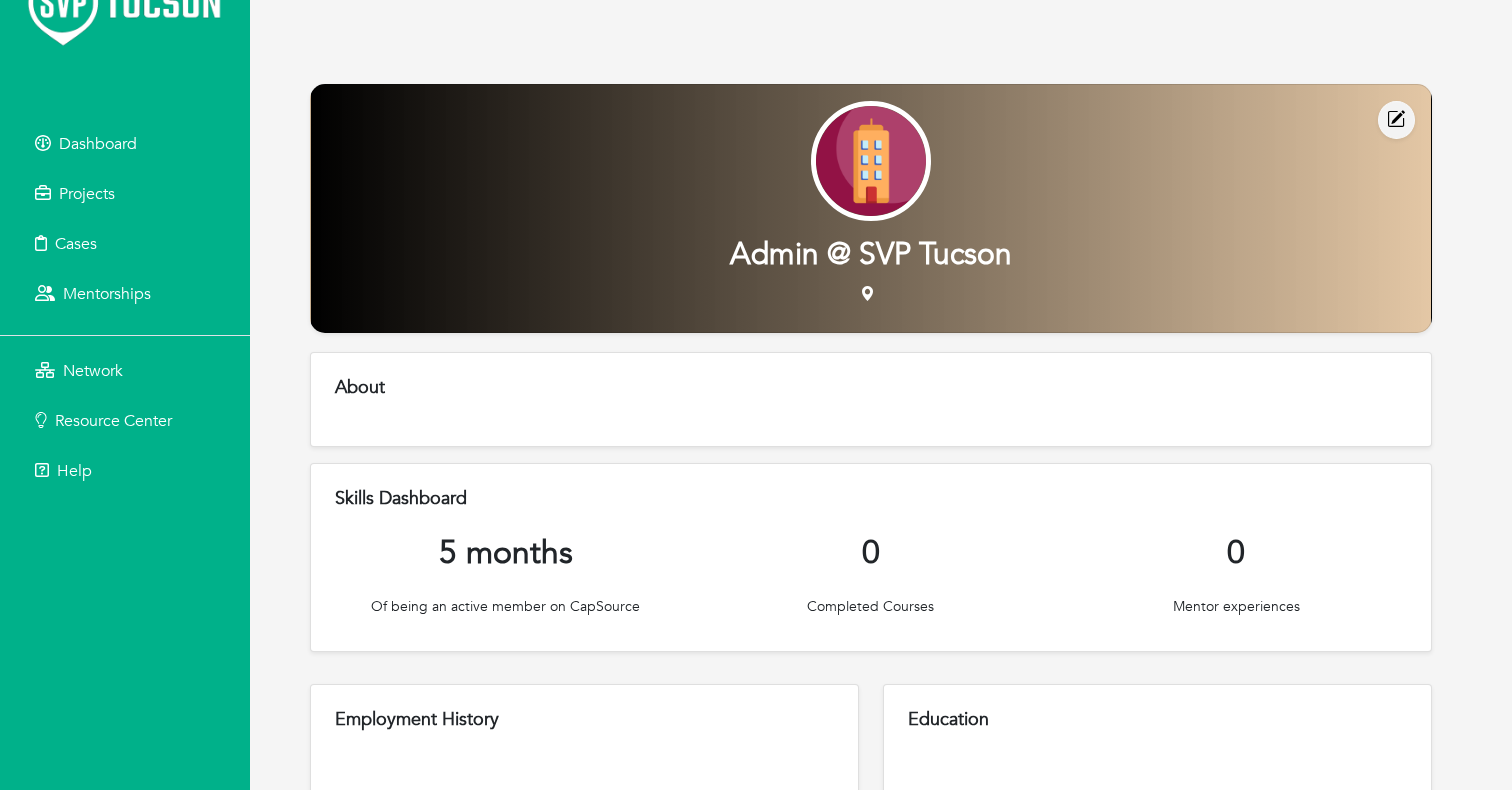 scroll, scrollTop: 0, scrollLeft: 0, axis: both 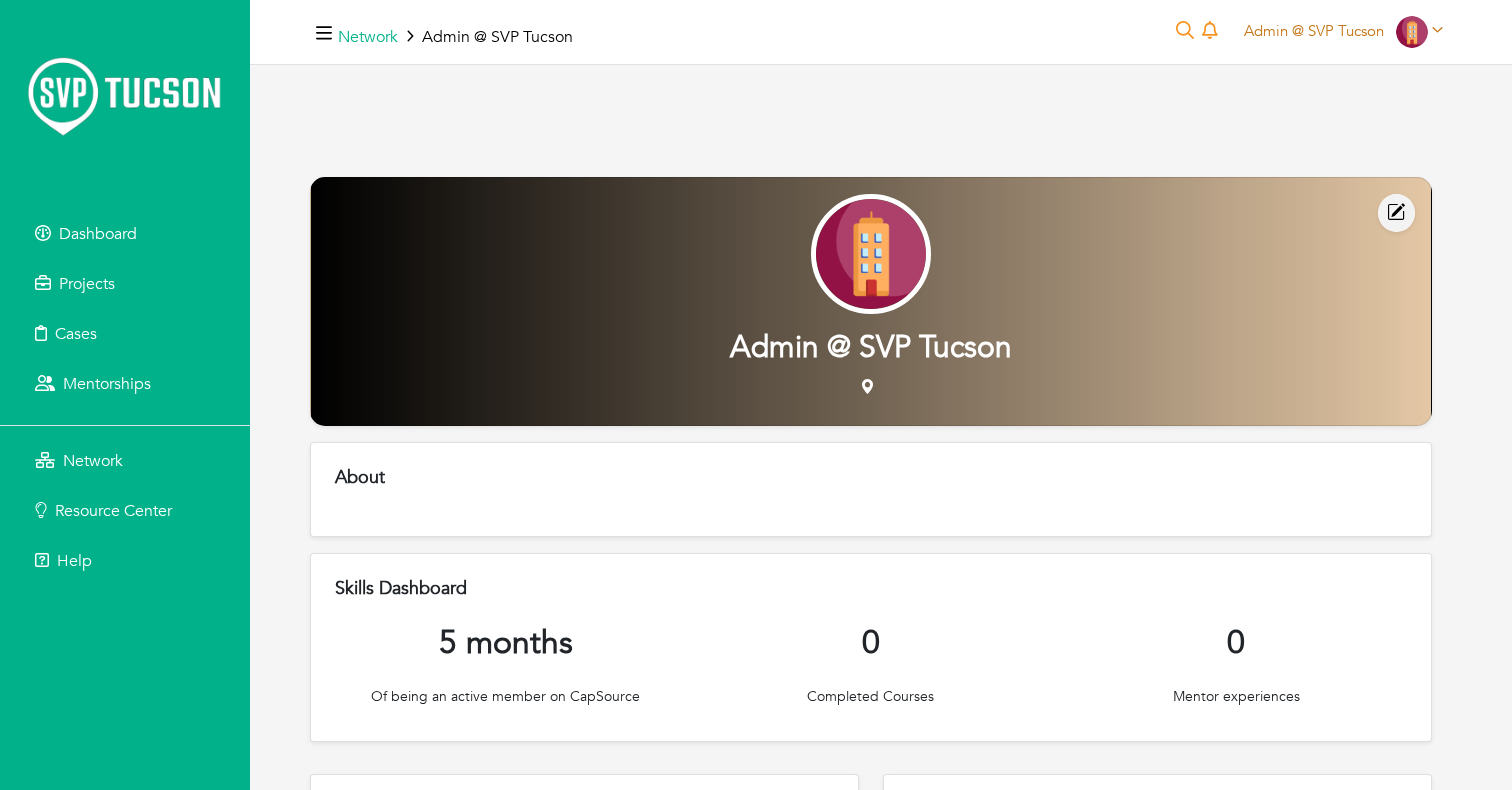 click on "Admin @ SVP Tucson" at bounding box center [1314, 31] 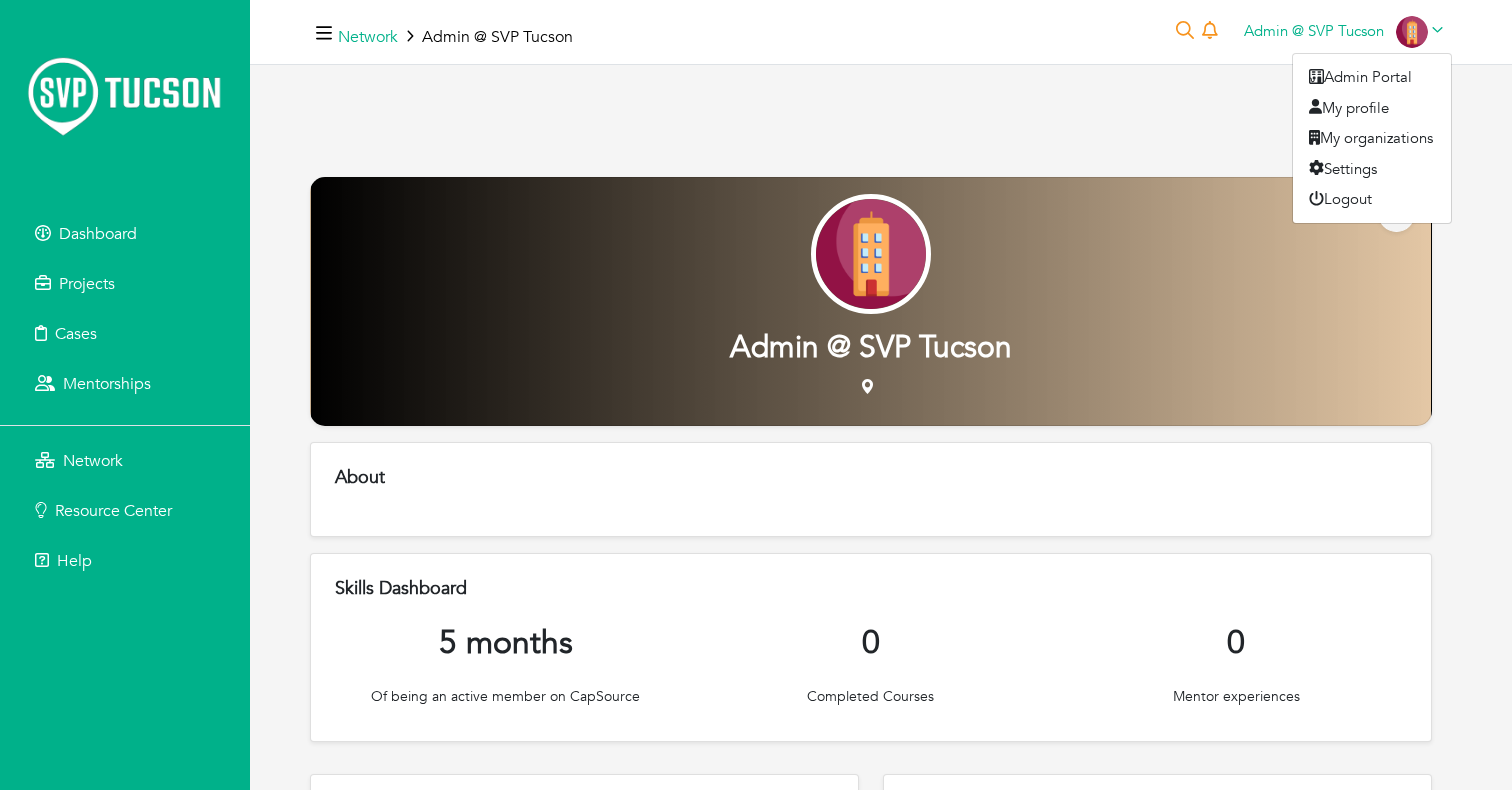 click on "Network Admin @ SVP [CITY]
0
Admin @ SVP [CITY]
Admin @ SVP [CITY]
Admin Portal
My profile
My organizations  Settings  Logout" at bounding box center (881, 984) 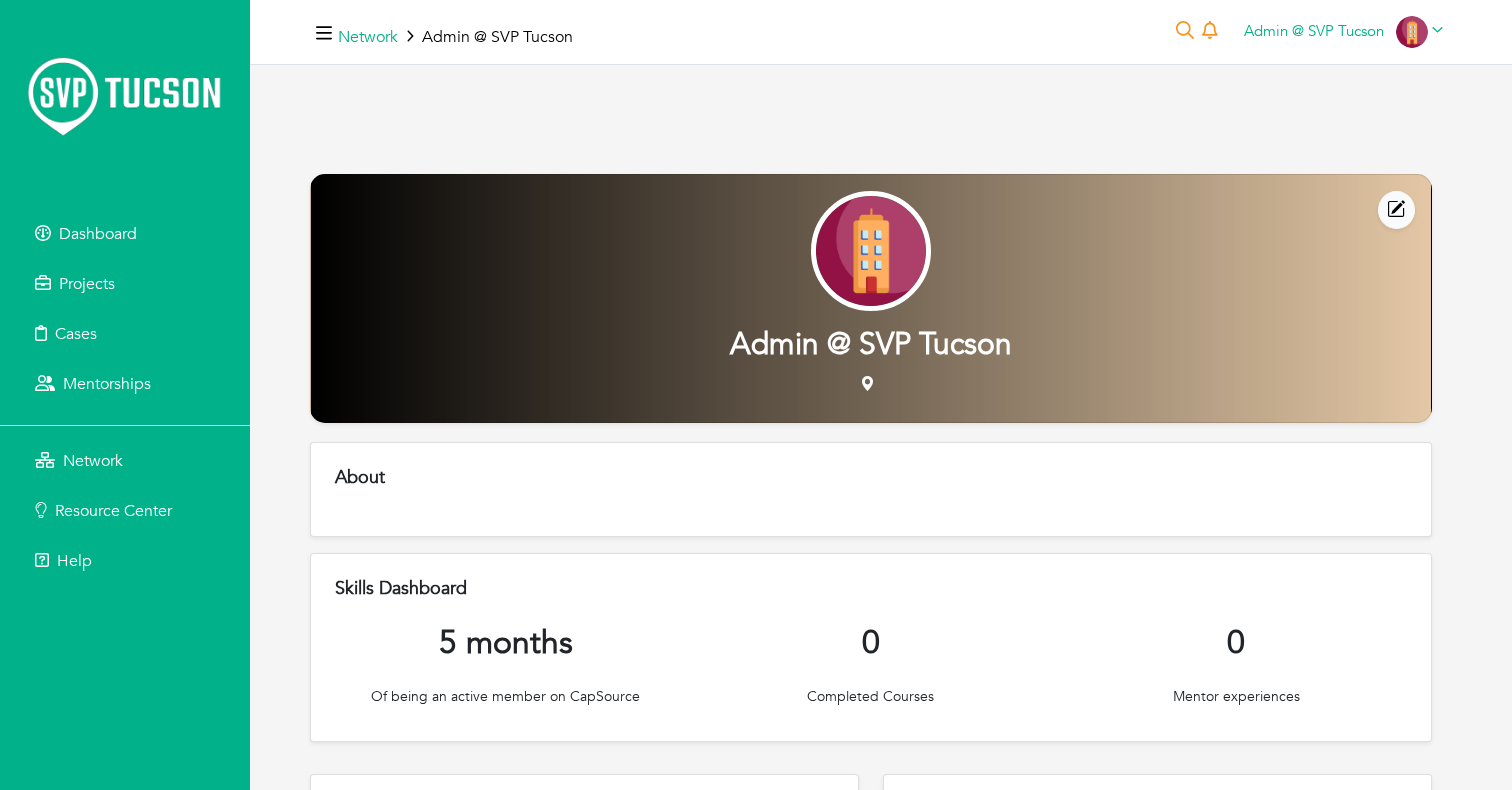 click at bounding box center (1396, 210) 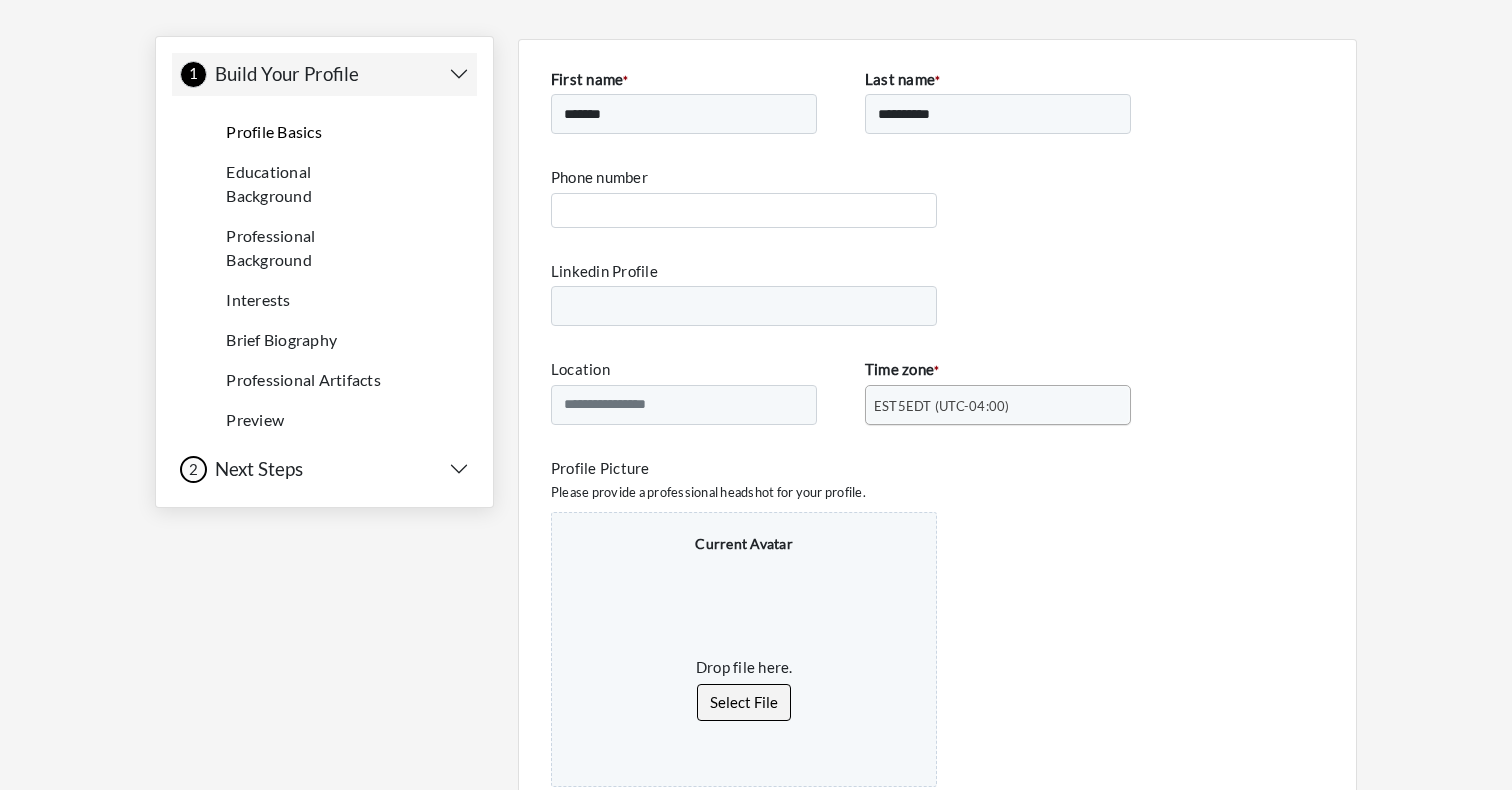 scroll, scrollTop: 0, scrollLeft: 0, axis: both 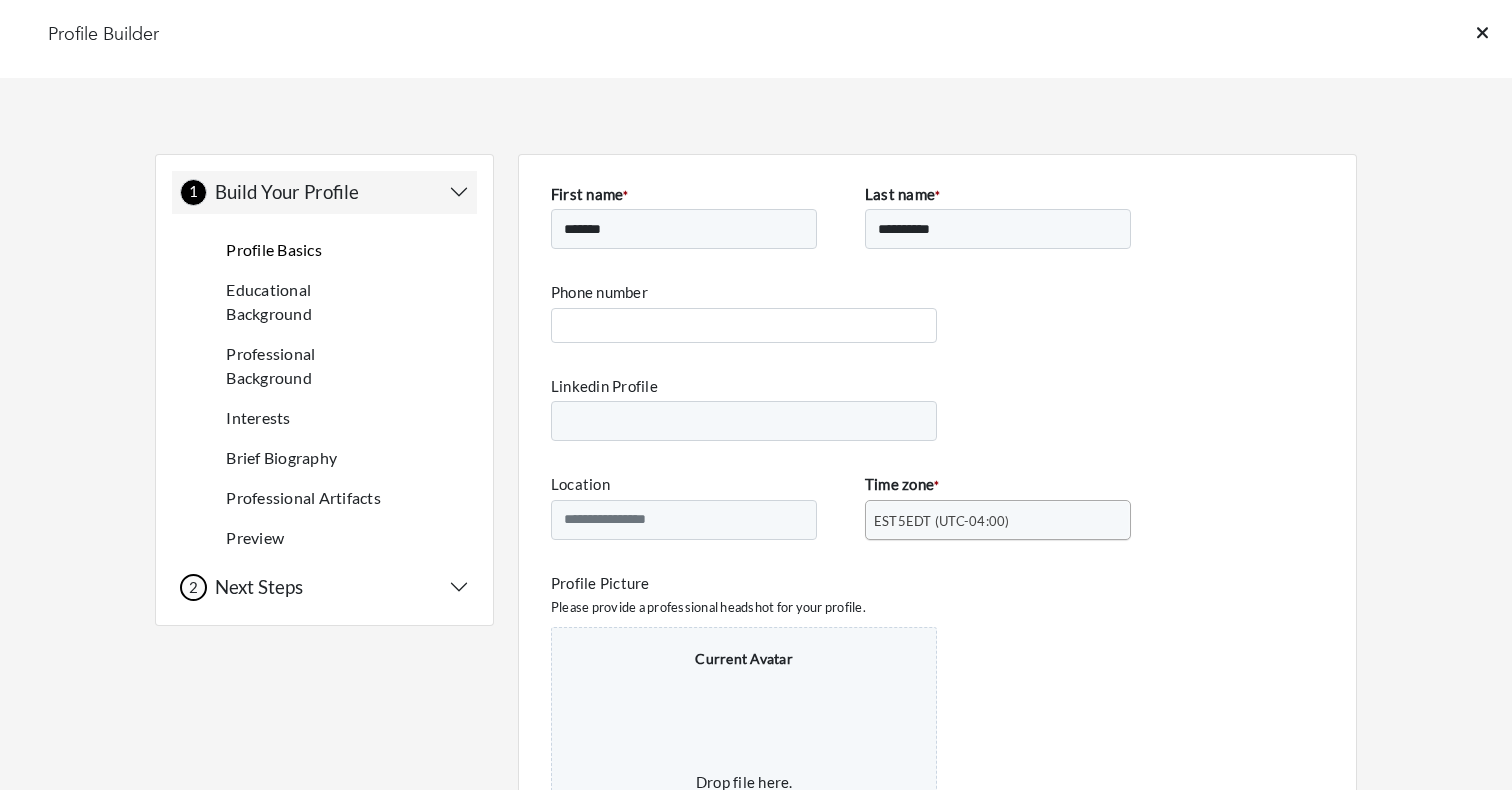 click at bounding box center [1494, 39] 